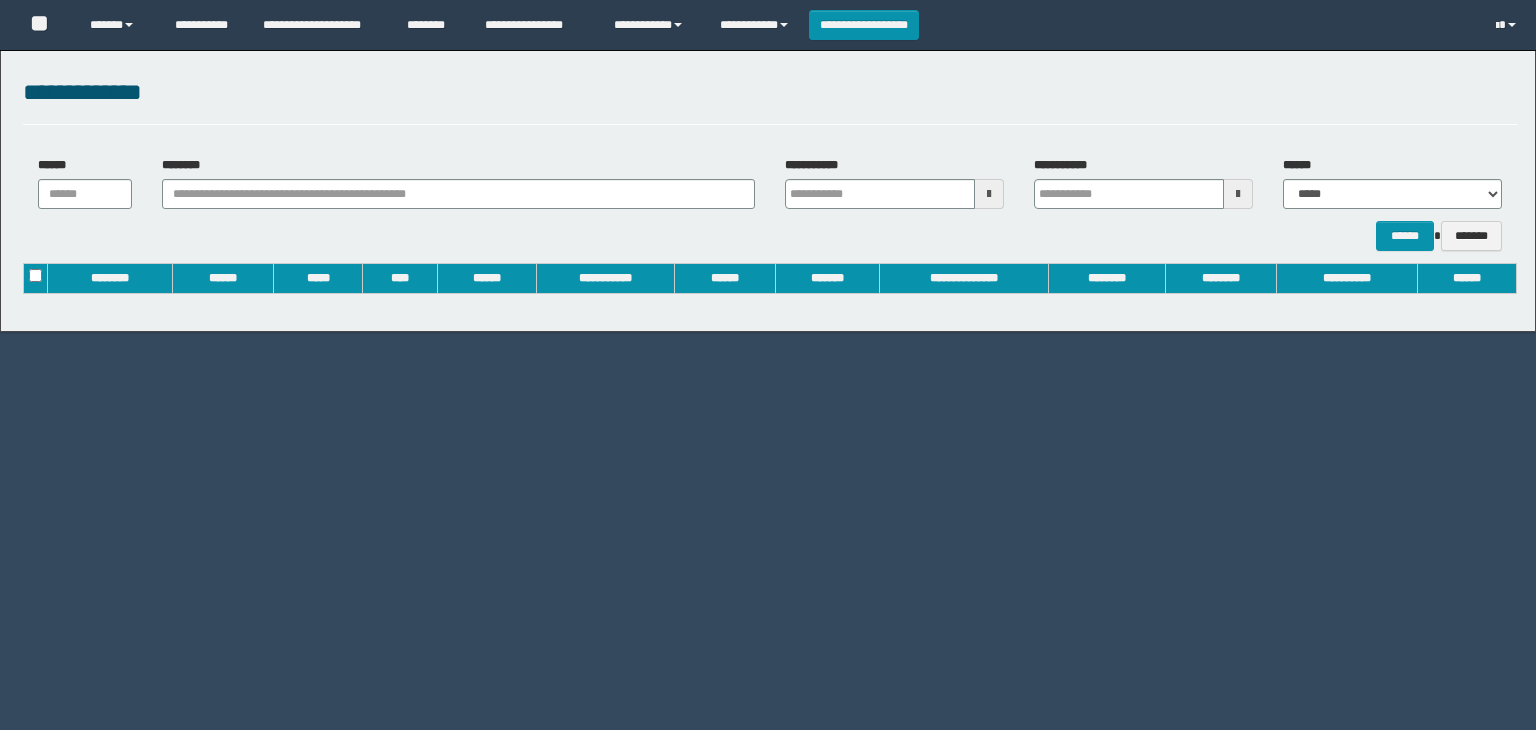 scroll, scrollTop: 0, scrollLeft: 0, axis: both 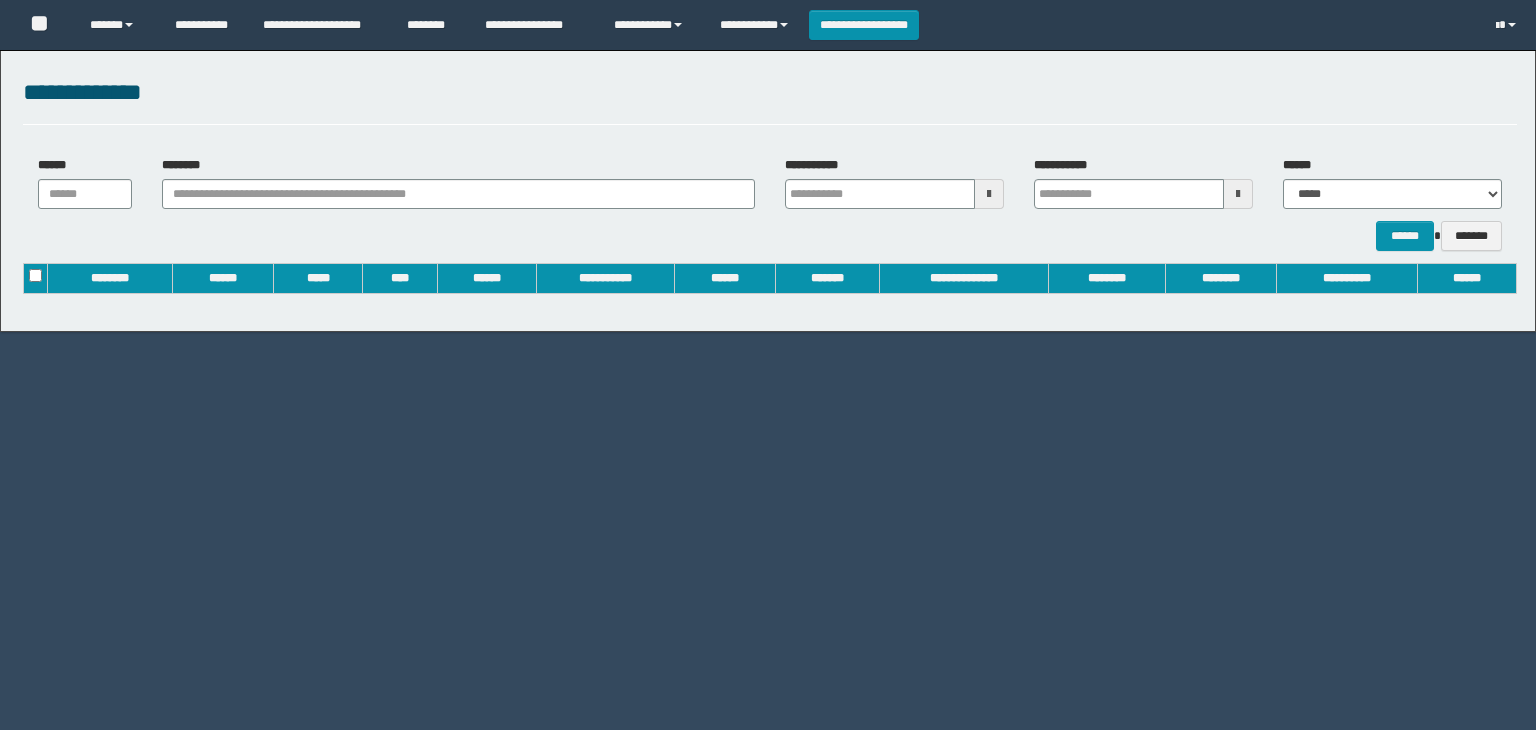 type on "**********" 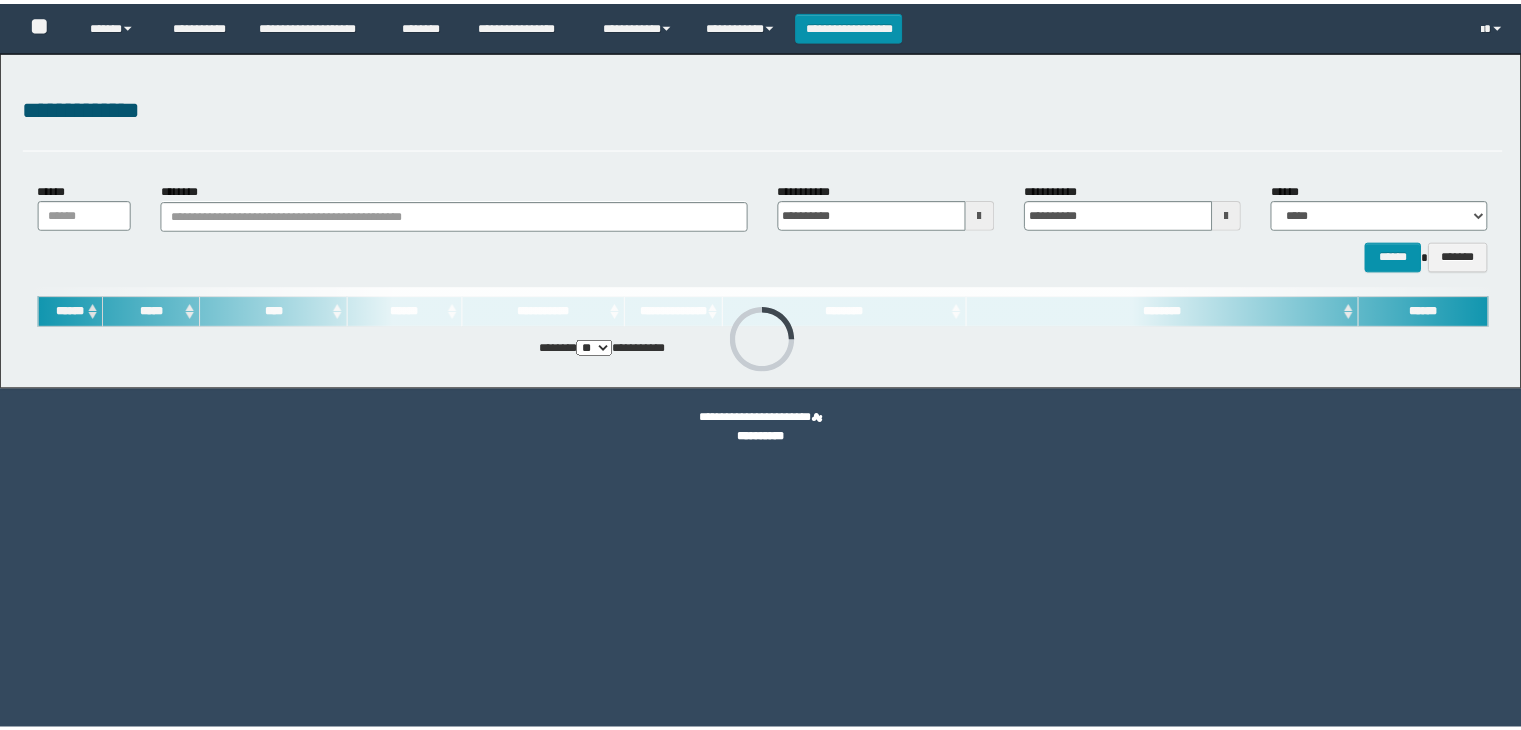 scroll, scrollTop: 0, scrollLeft: 0, axis: both 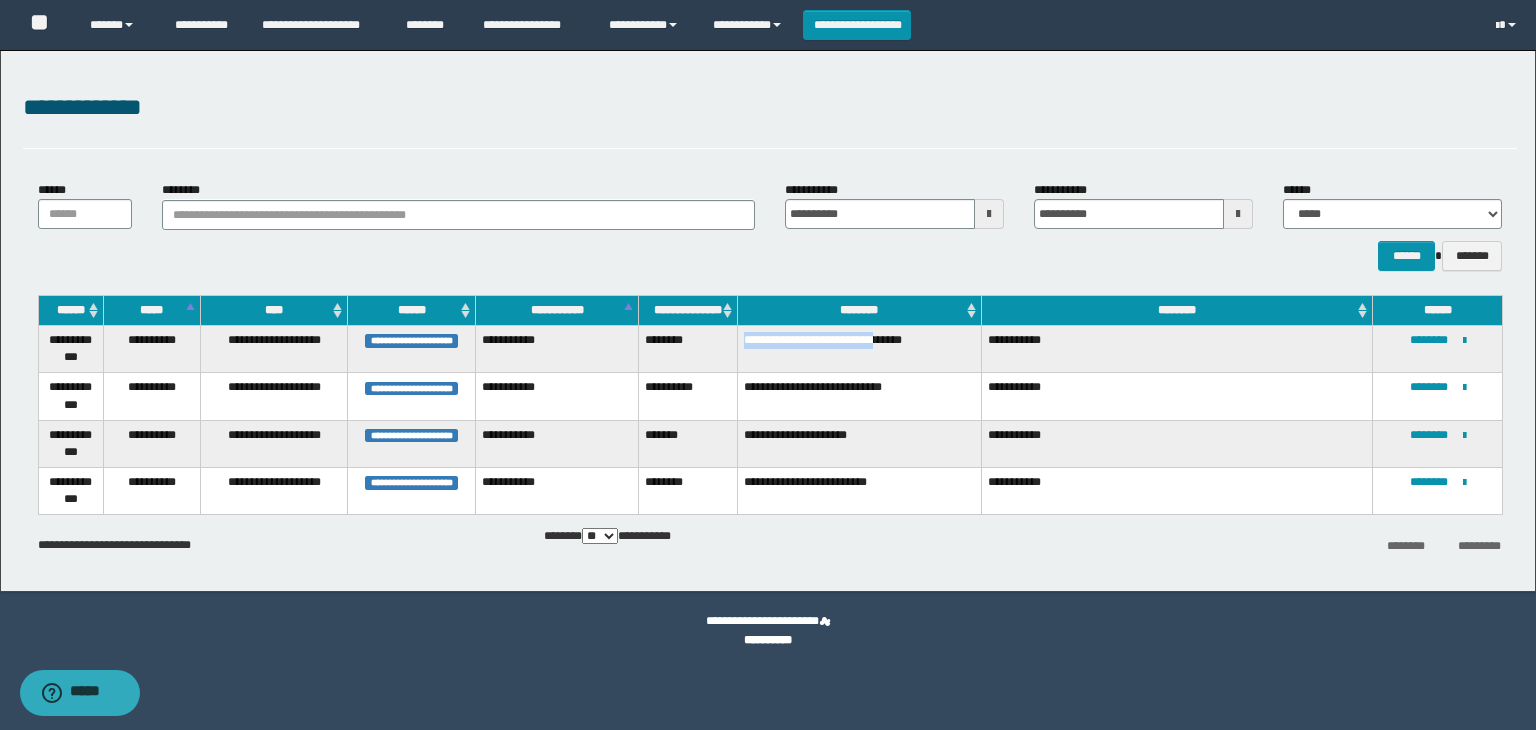 drag, startPoint x: 741, startPoint y: 338, endPoint x: 881, endPoint y: 350, distance: 140.51335 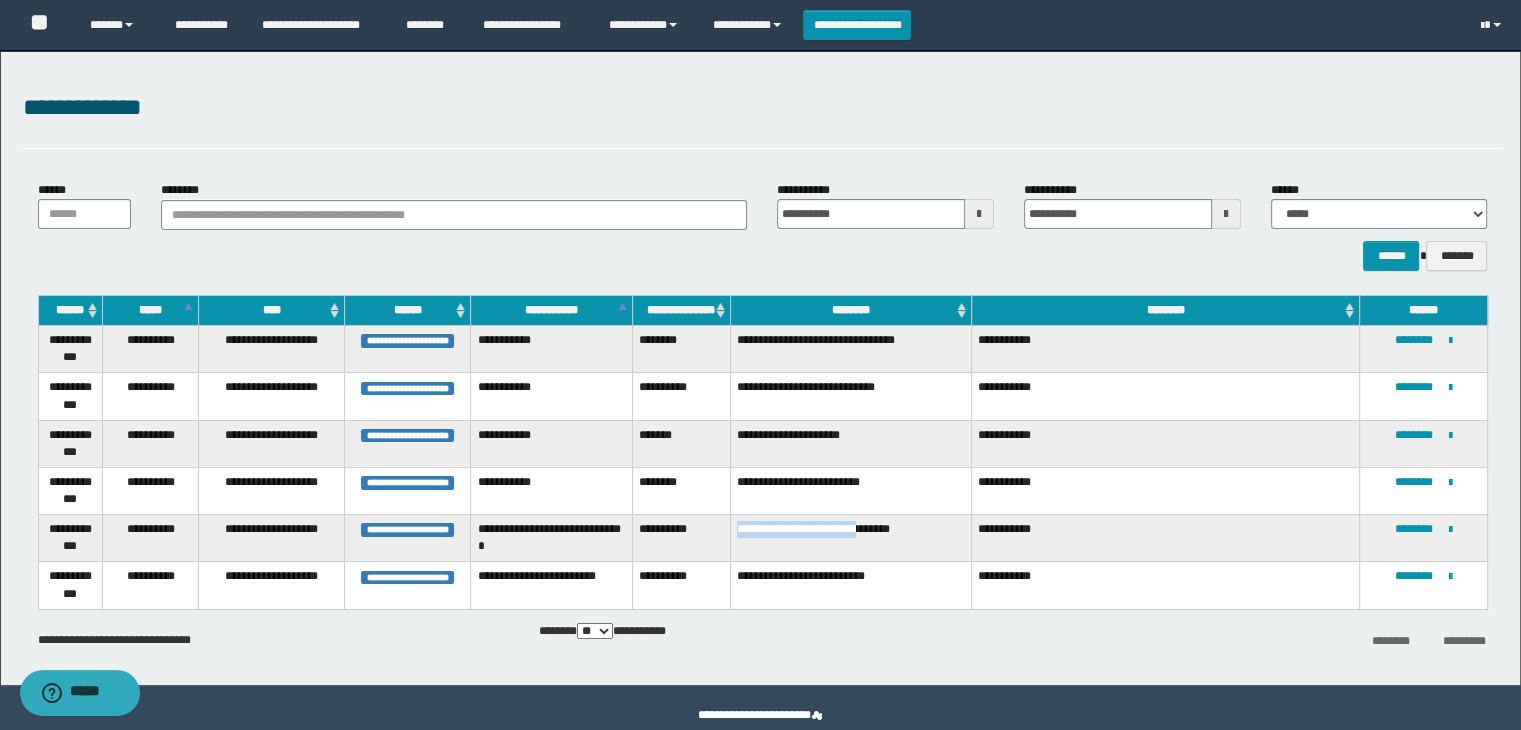 drag, startPoint x: 736, startPoint y: 533, endPoint x: 864, endPoint y: 539, distance: 128.14055 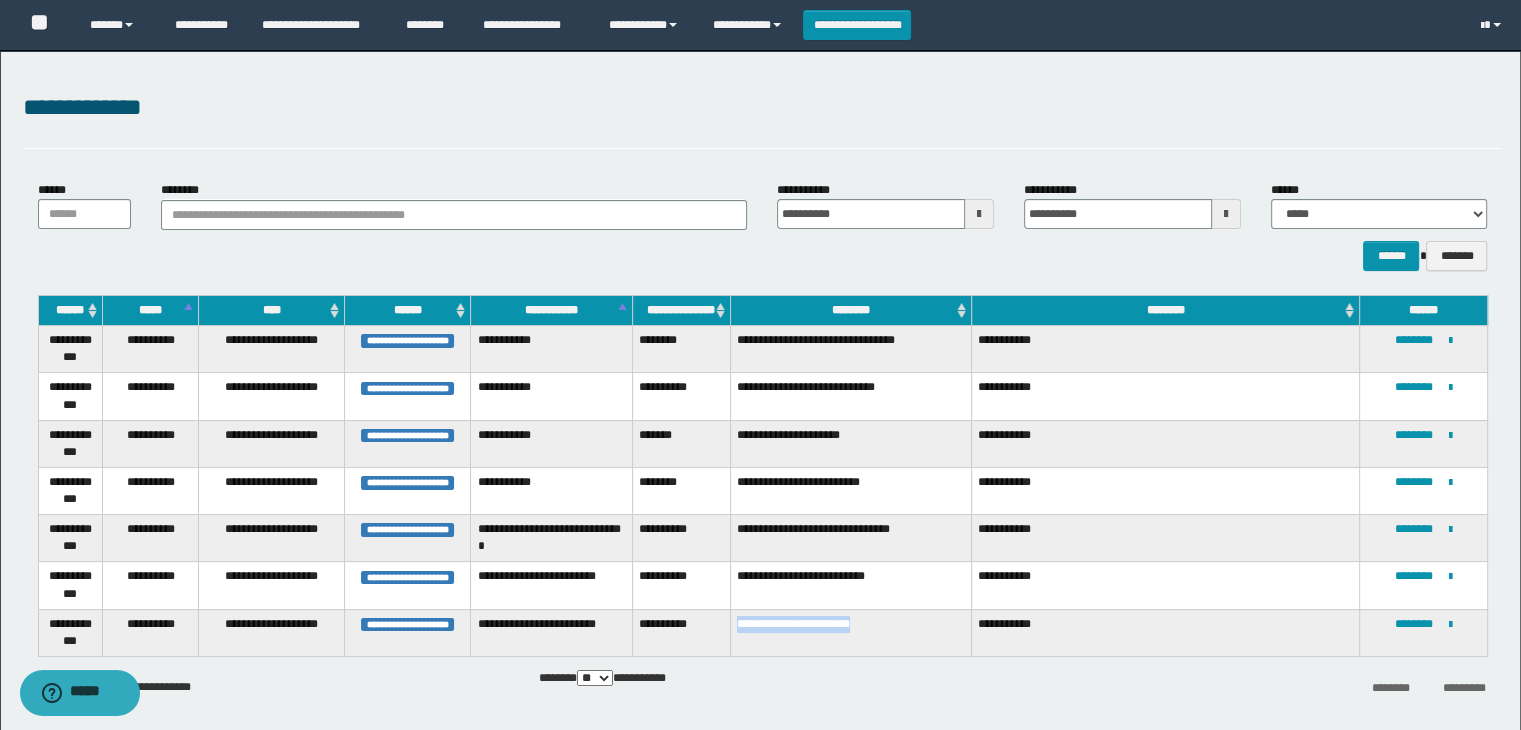 drag, startPoint x: 734, startPoint y: 624, endPoint x: 875, endPoint y: 633, distance: 141.28694 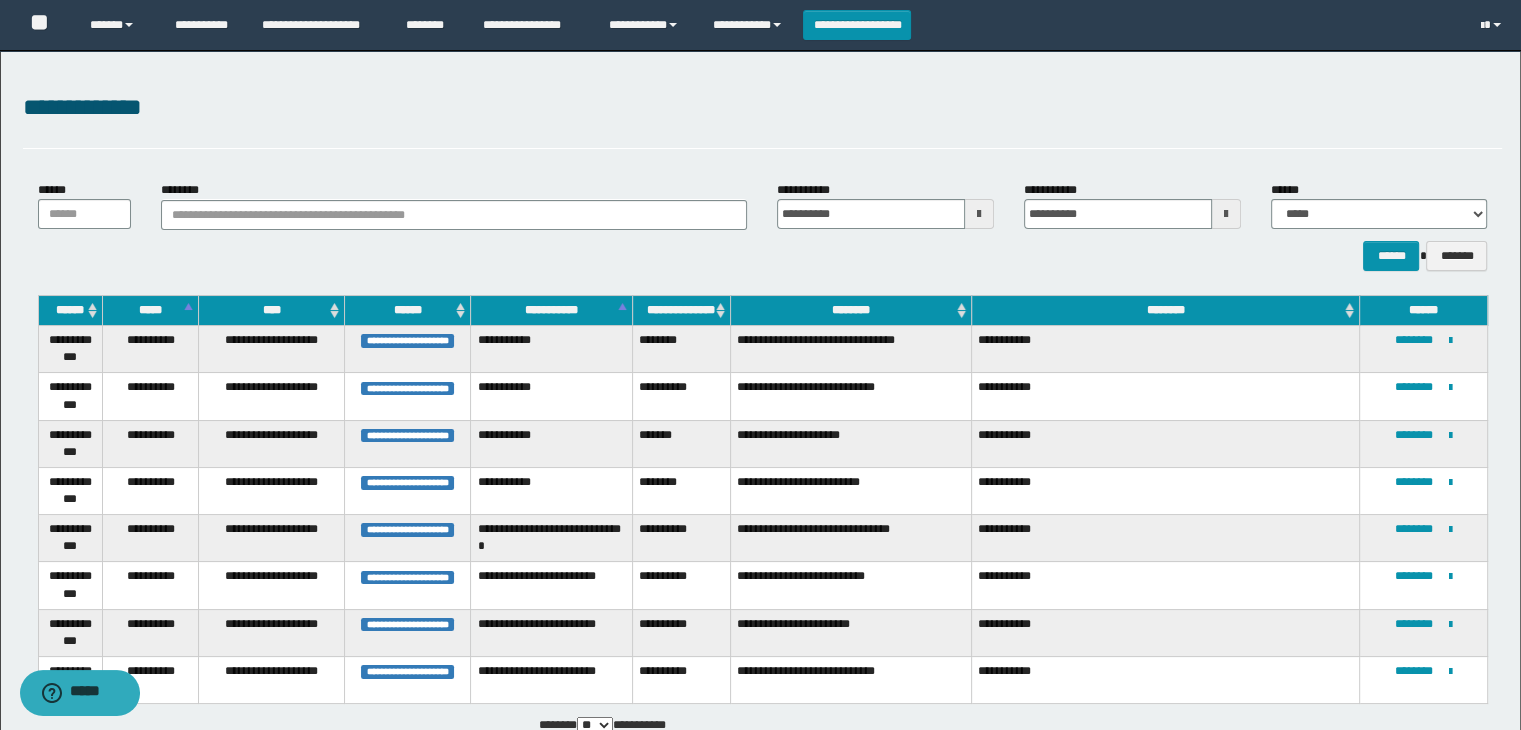 scroll, scrollTop: 100, scrollLeft: 0, axis: vertical 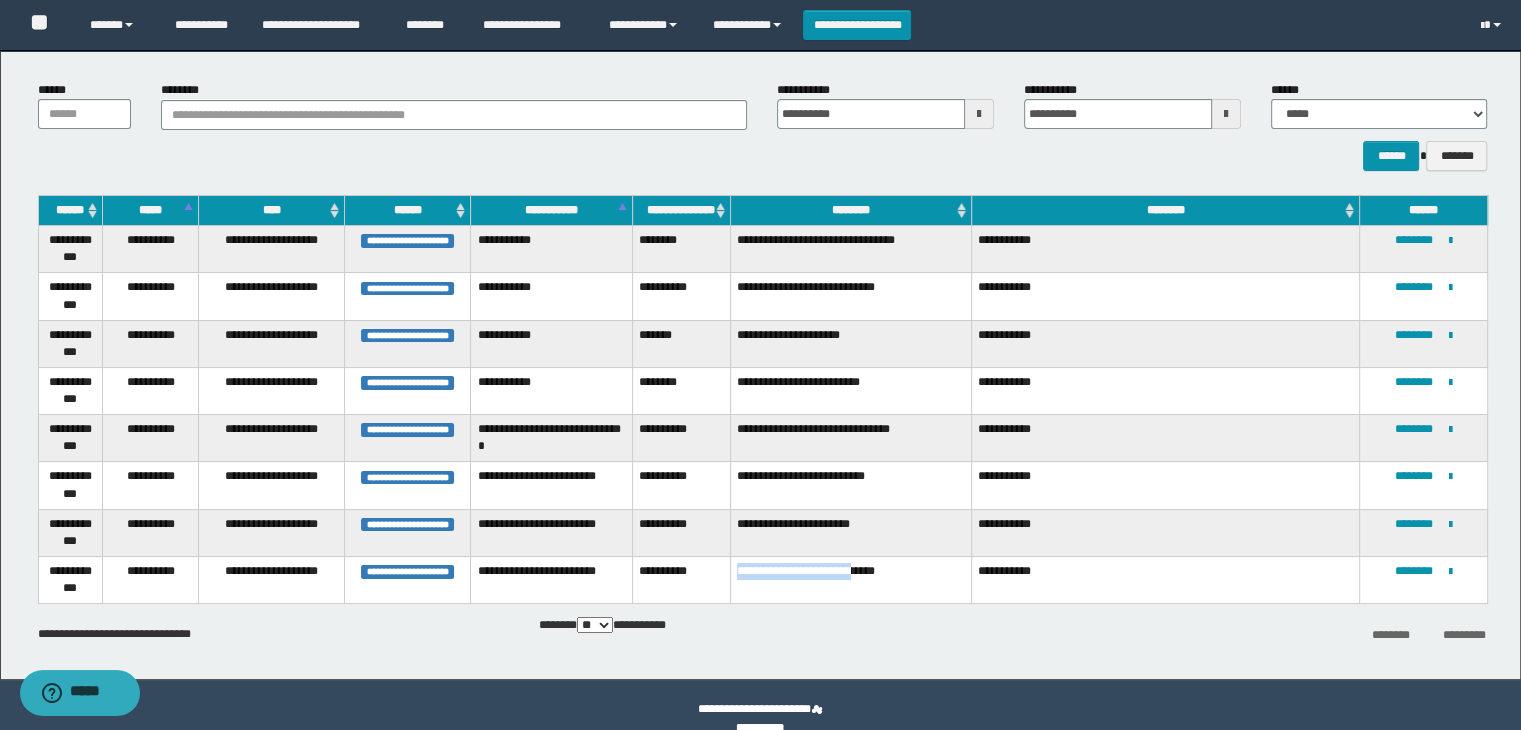 drag, startPoint x: 732, startPoint y: 573, endPoint x: 864, endPoint y: 598, distance: 134.34657 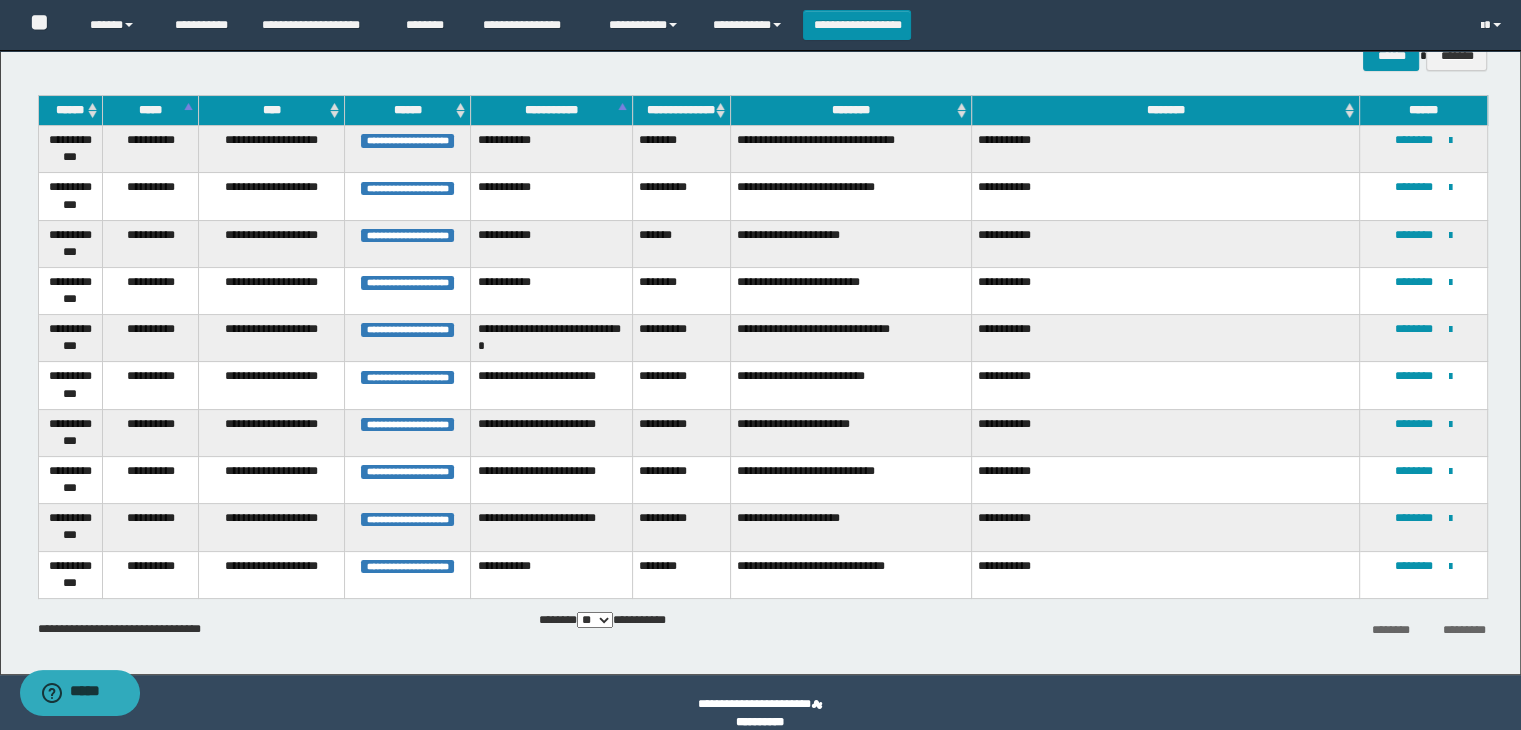 scroll, scrollTop: 100, scrollLeft: 0, axis: vertical 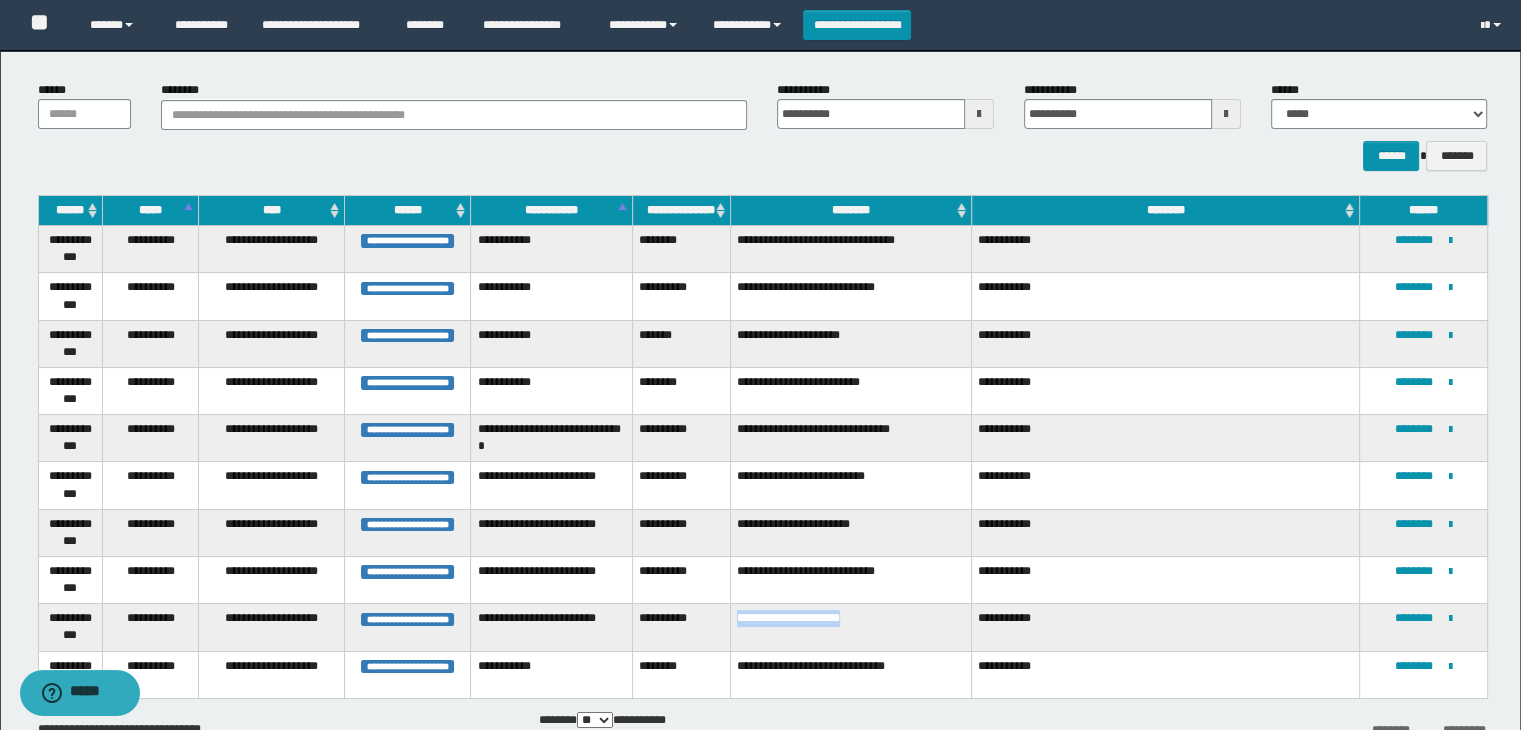 drag, startPoint x: 736, startPoint y: 617, endPoint x: 868, endPoint y: 629, distance: 132.54433 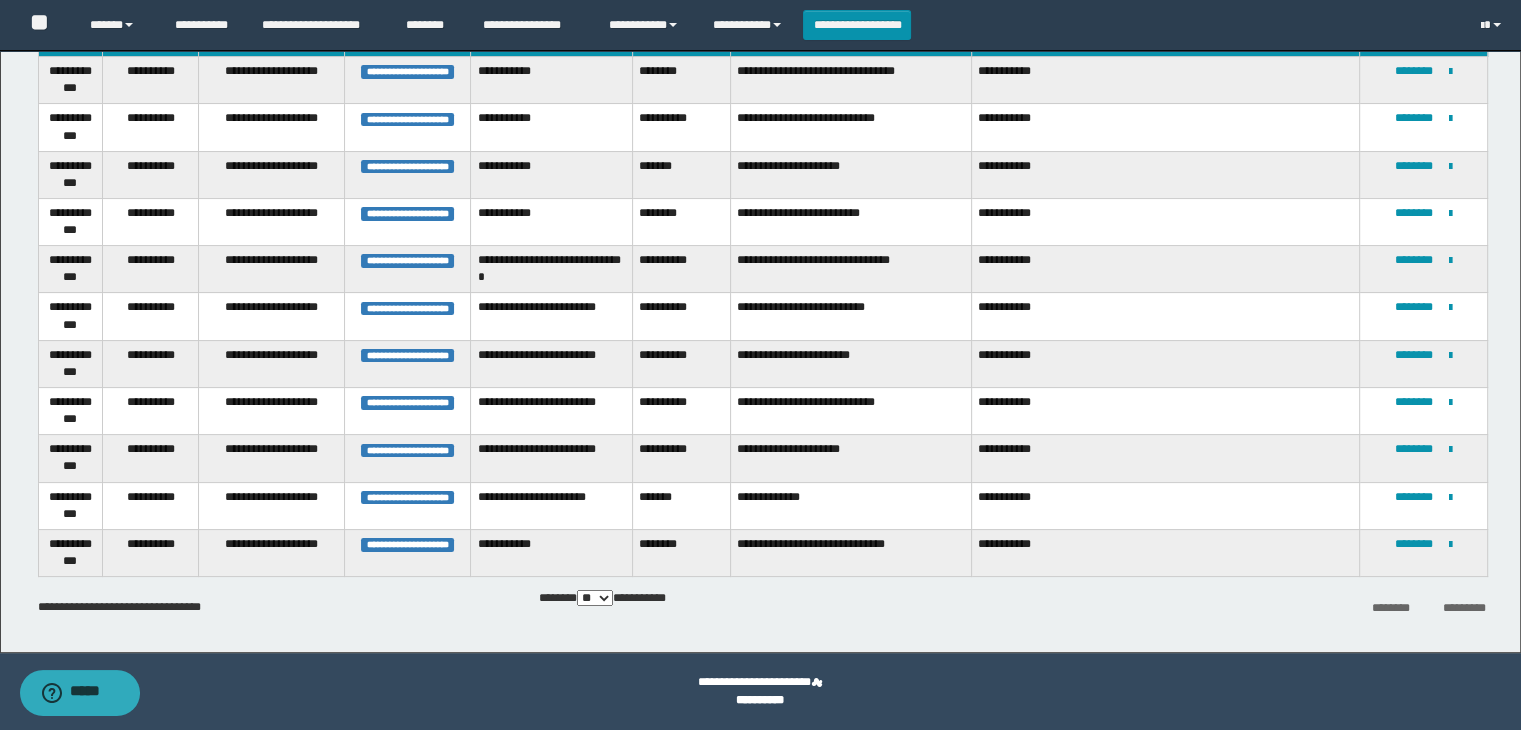 scroll, scrollTop: 169, scrollLeft: 0, axis: vertical 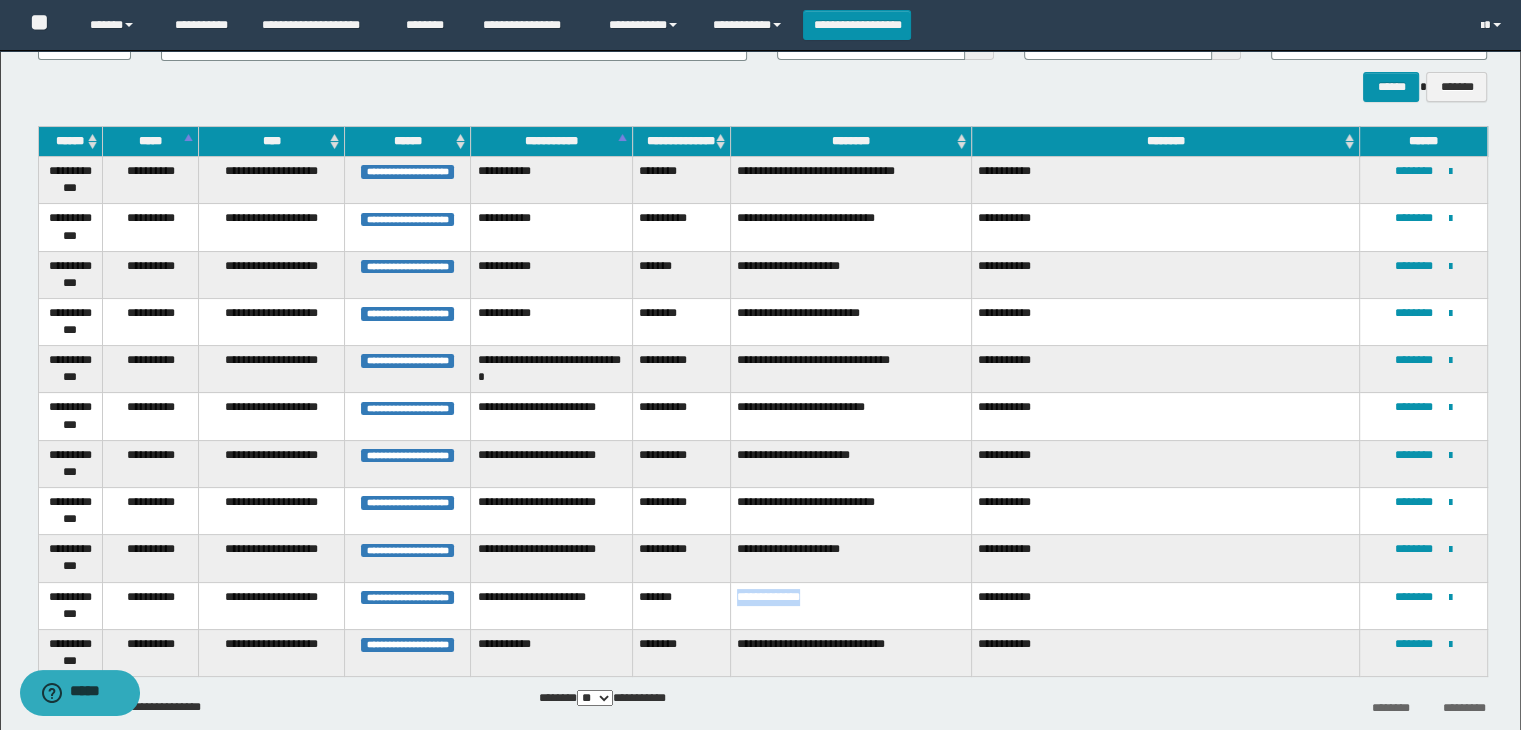 drag, startPoint x: 736, startPoint y: 595, endPoint x: 810, endPoint y: 606, distance: 74.8131 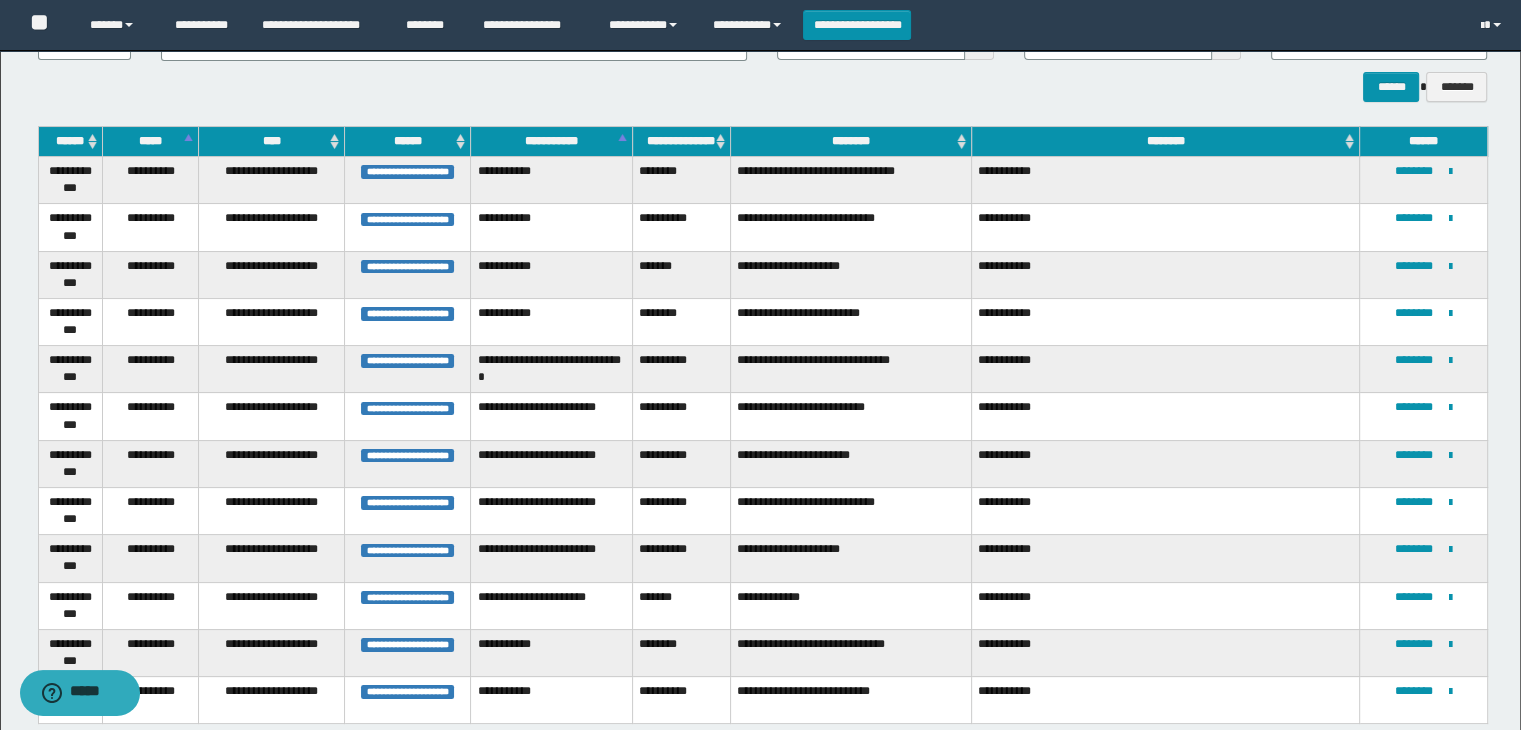 scroll, scrollTop: 269, scrollLeft: 0, axis: vertical 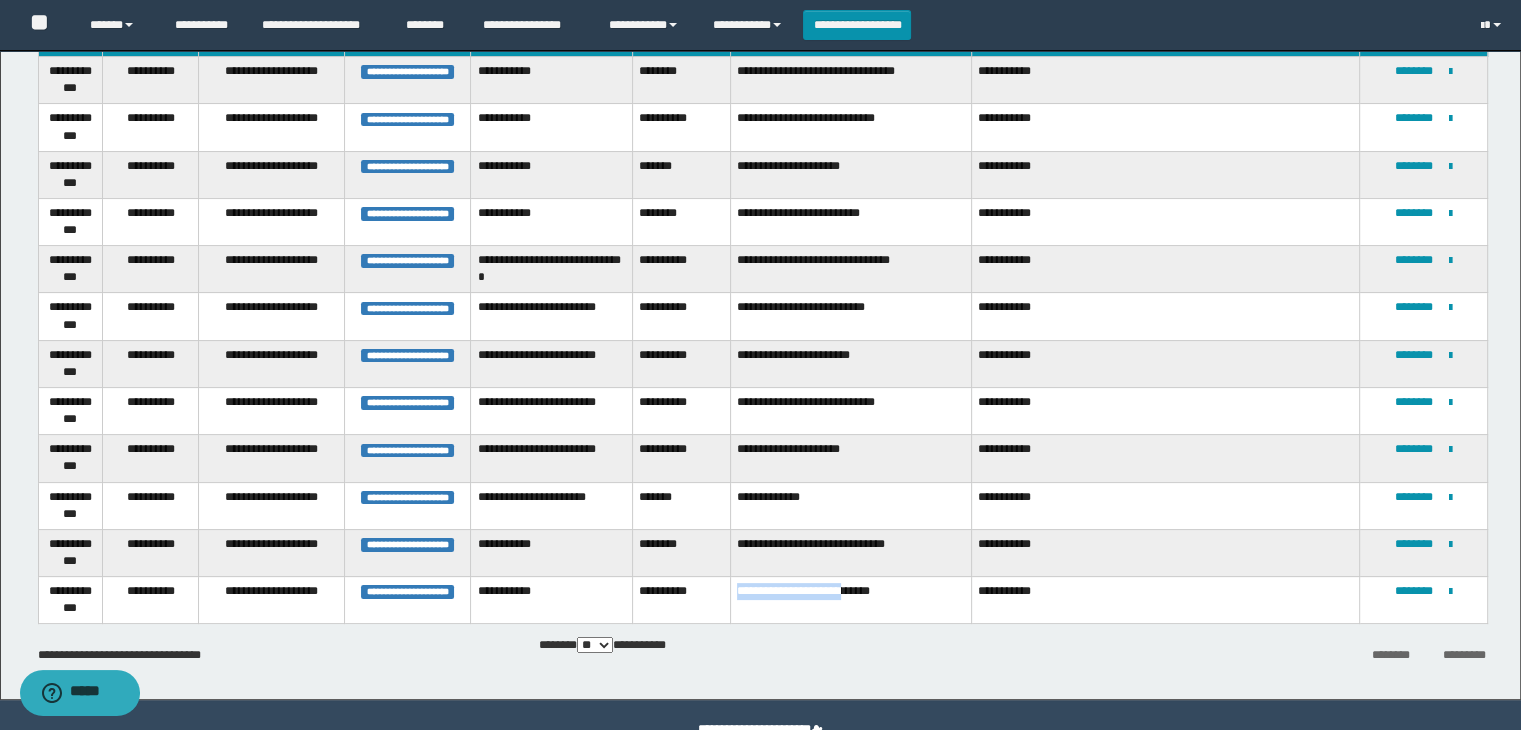 drag, startPoint x: 733, startPoint y: 589, endPoint x: 853, endPoint y: 603, distance: 120.8139 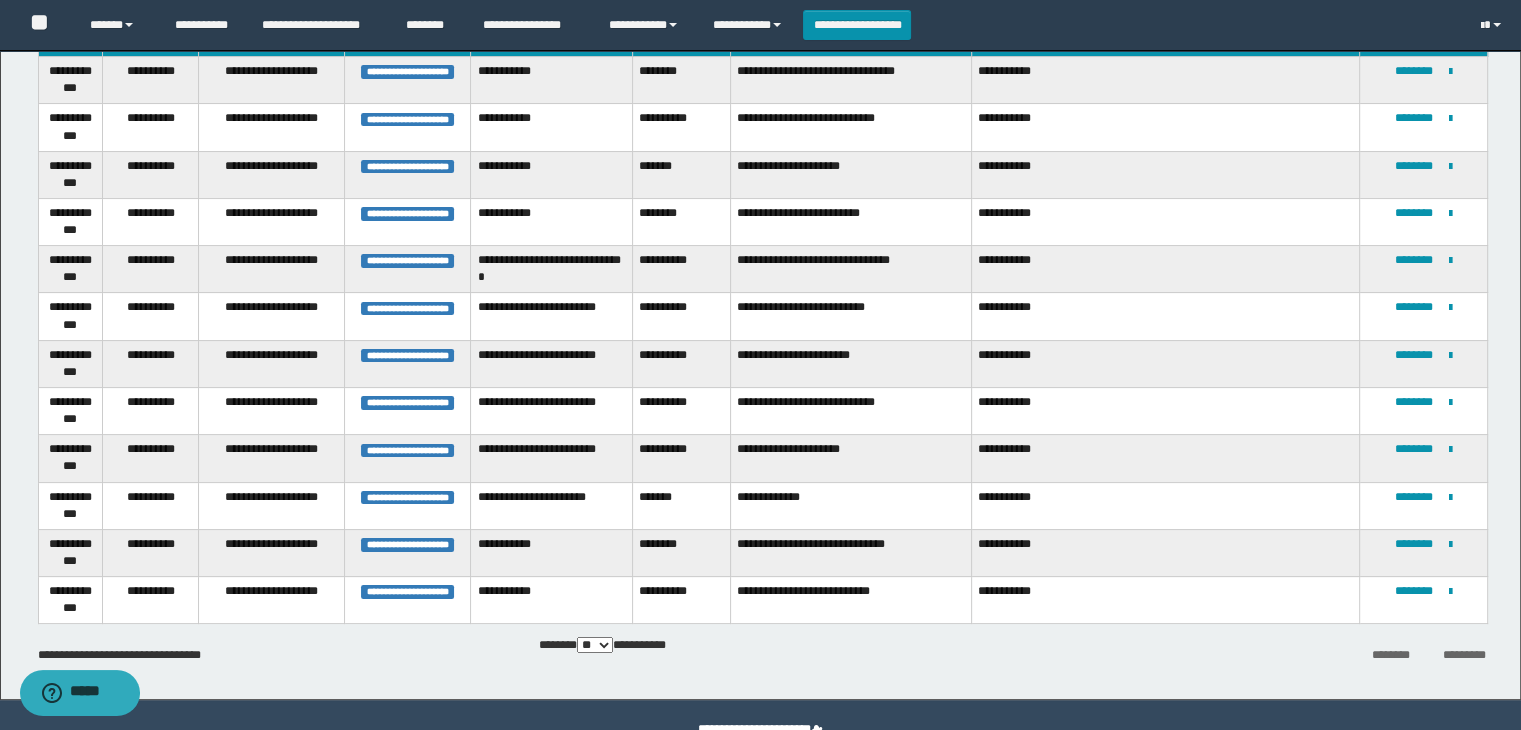 scroll, scrollTop: 169, scrollLeft: 0, axis: vertical 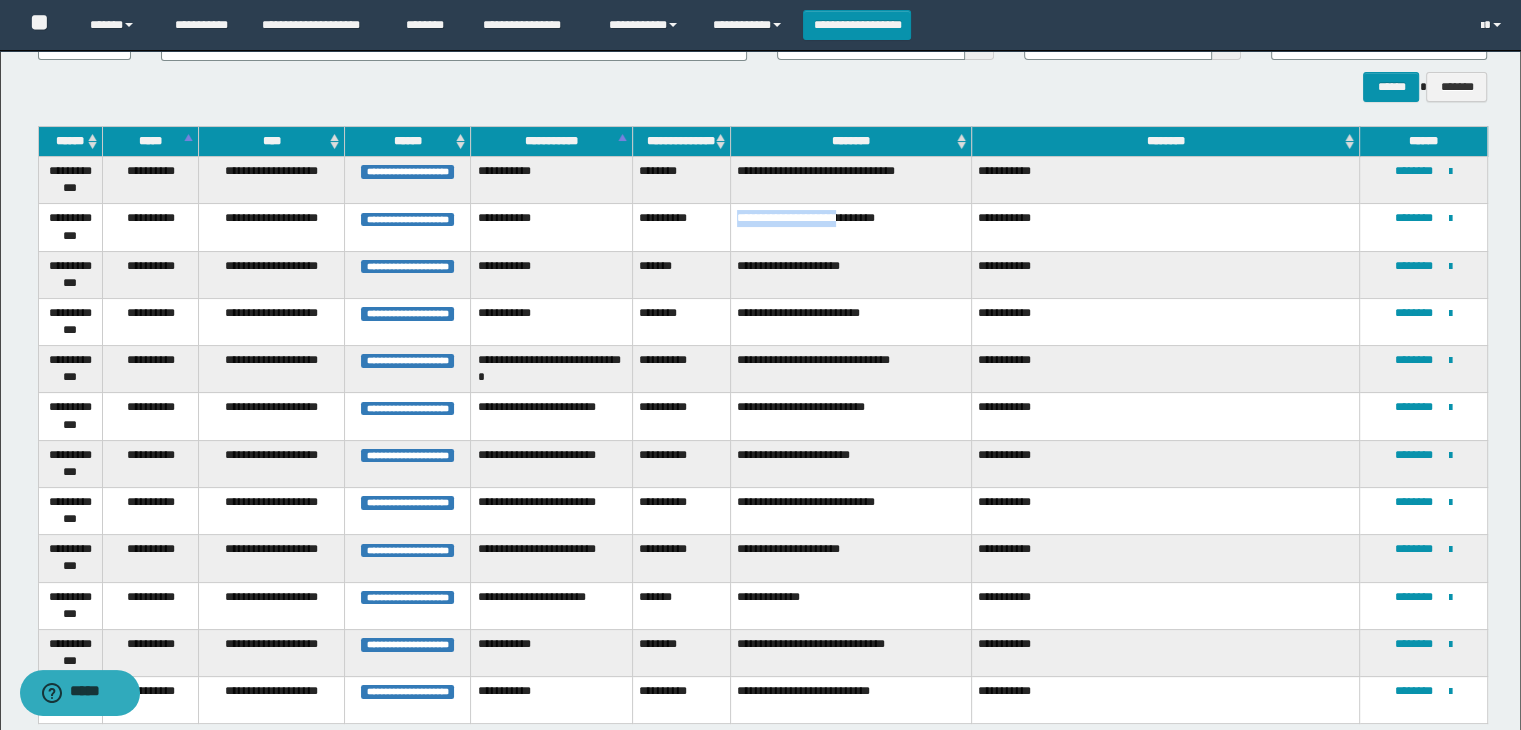 drag, startPoint x: 732, startPoint y: 219, endPoint x: 840, endPoint y: 237, distance: 109.48972 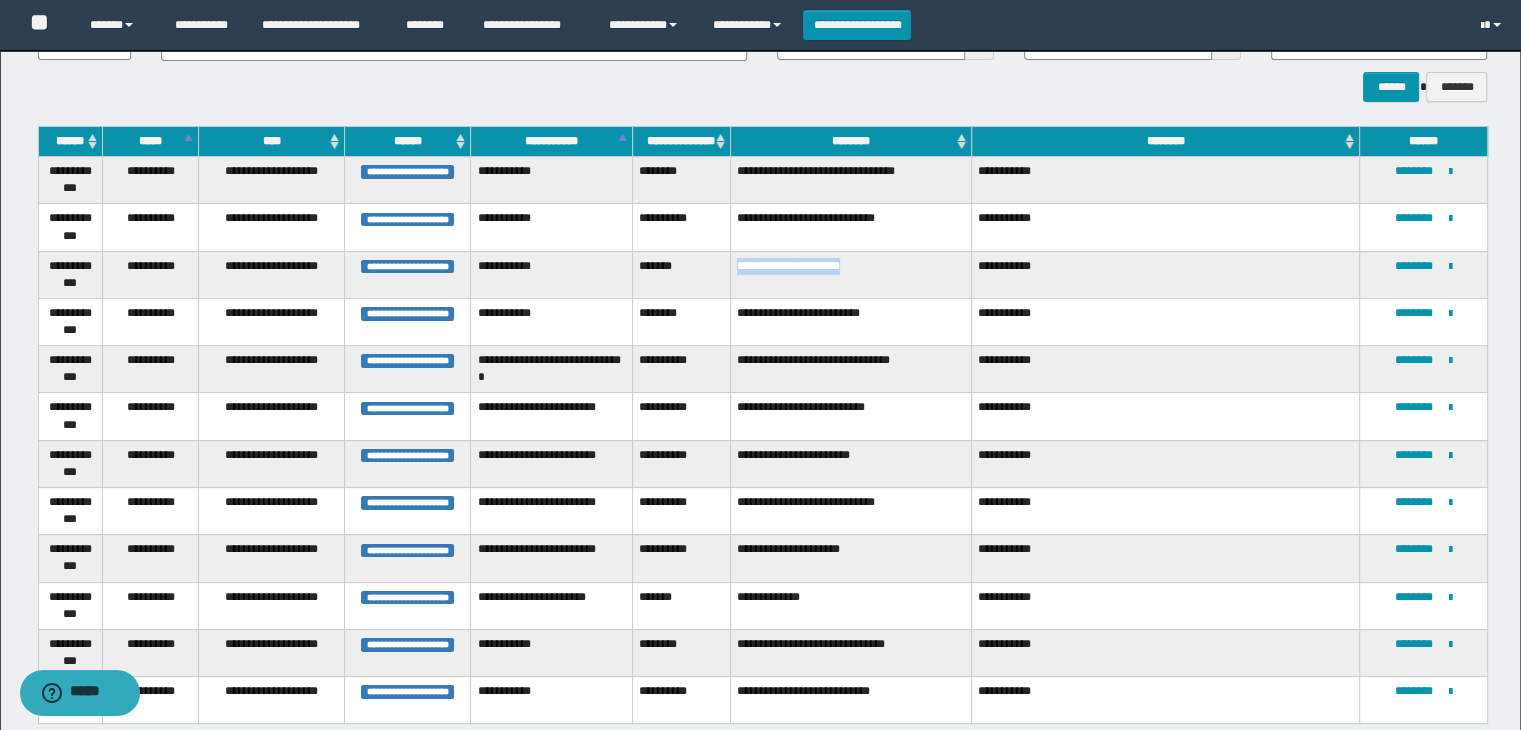drag, startPoint x: 732, startPoint y: 264, endPoint x: 865, endPoint y: 265, distance: 133.00375 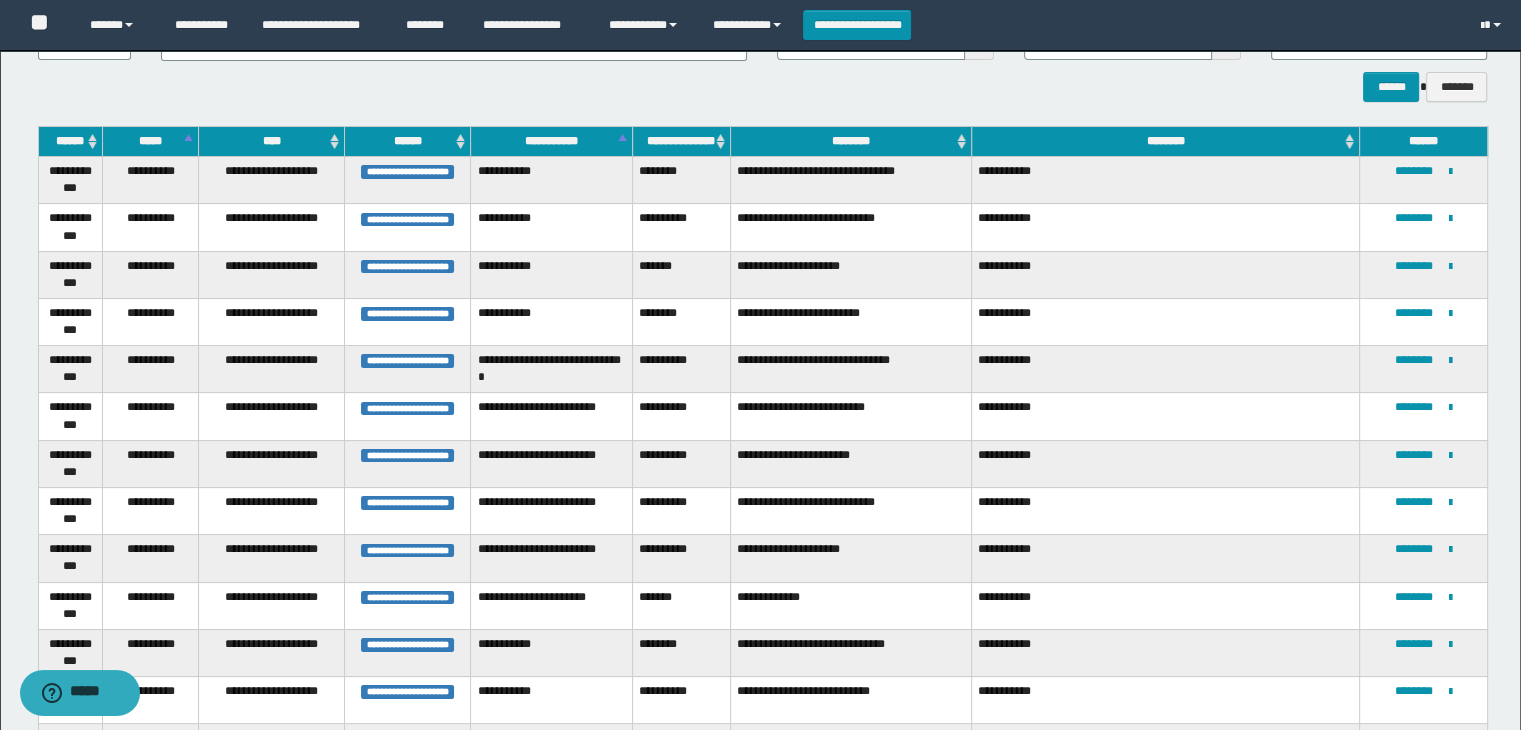 scroll, scrollTop: 269, scrollLeft: 0, axis: vertical 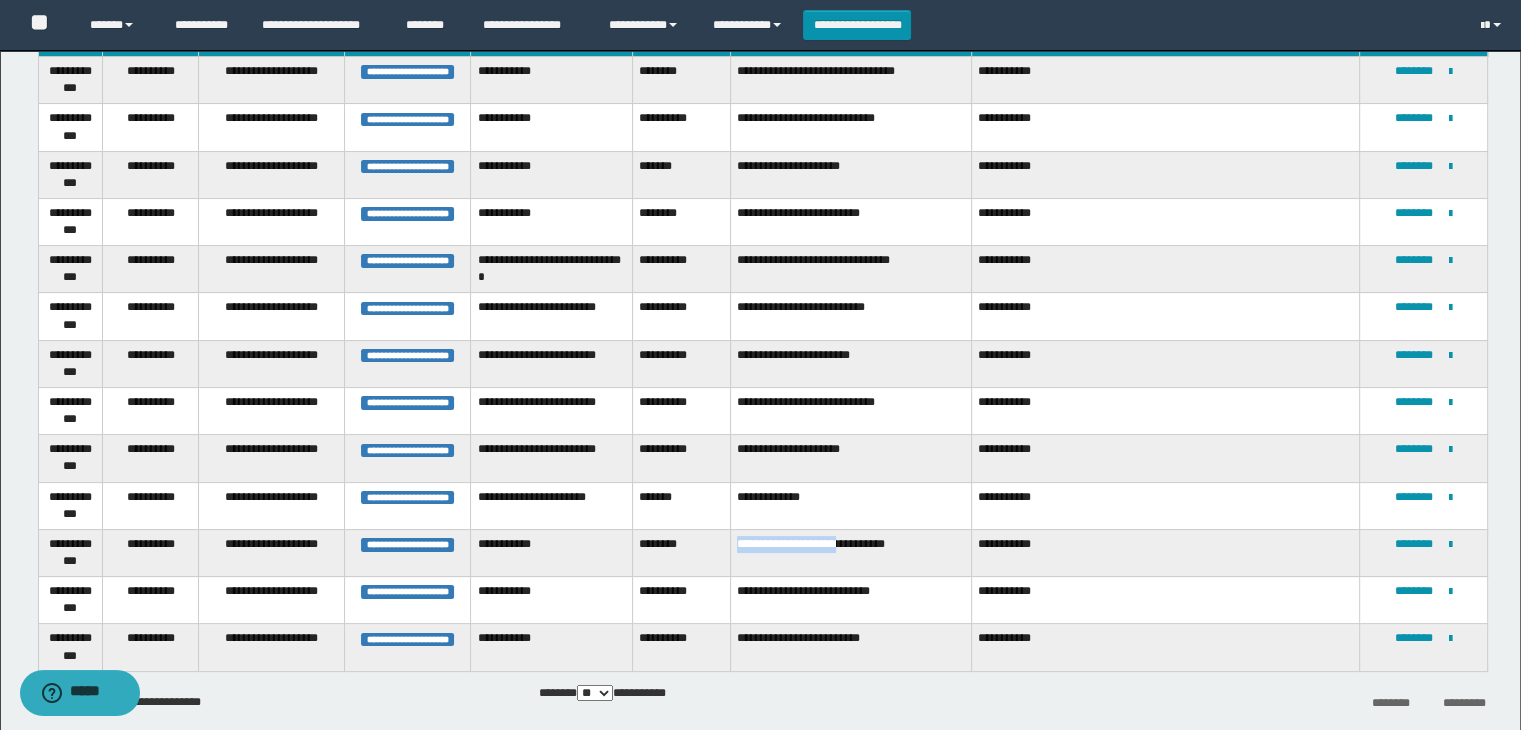 drag, startPoint x: 736, startPoint y: 544, endPoint x: 851, endPoint y: 561, distance: 116.24973 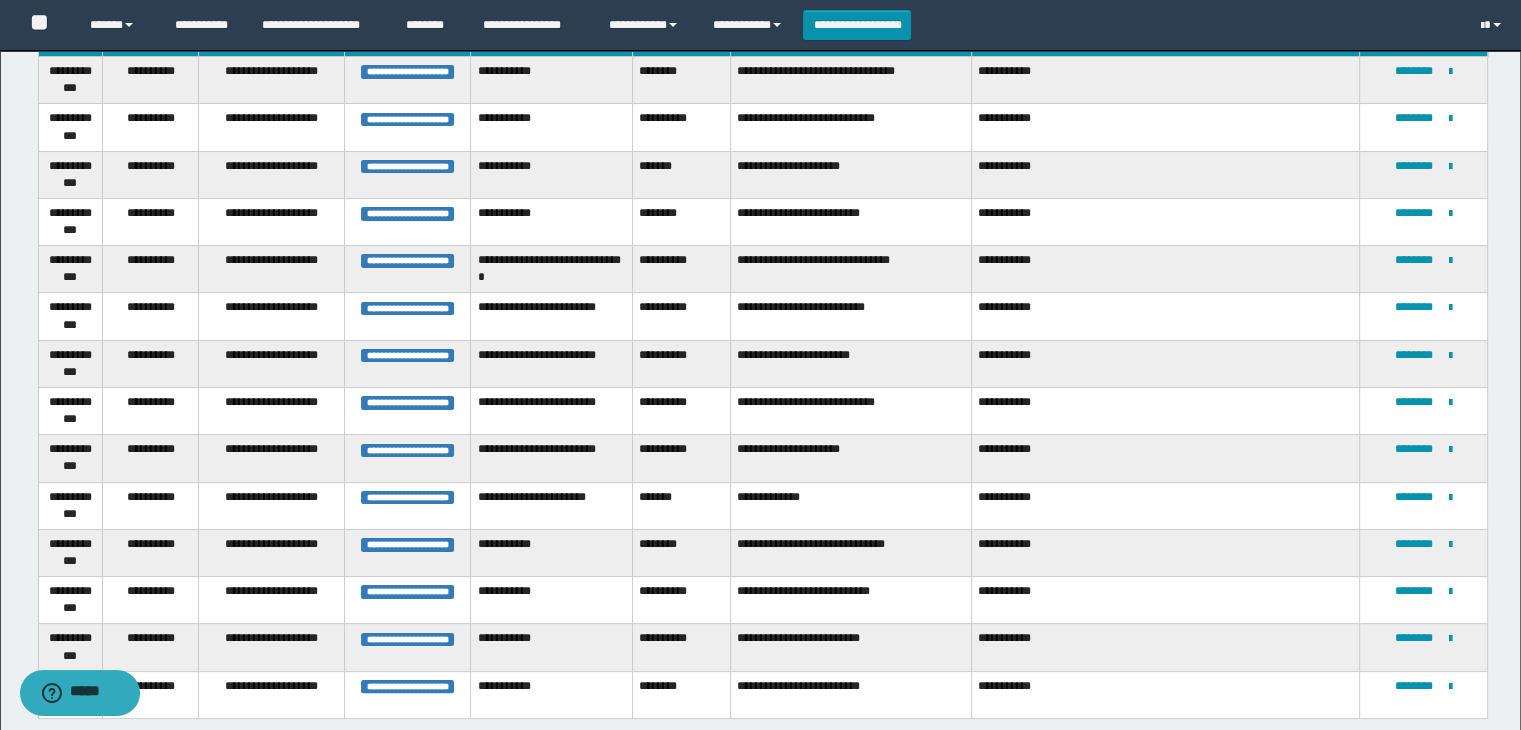 scroll, scrollTop: 369, scrollLeft: 0, axis: vertical 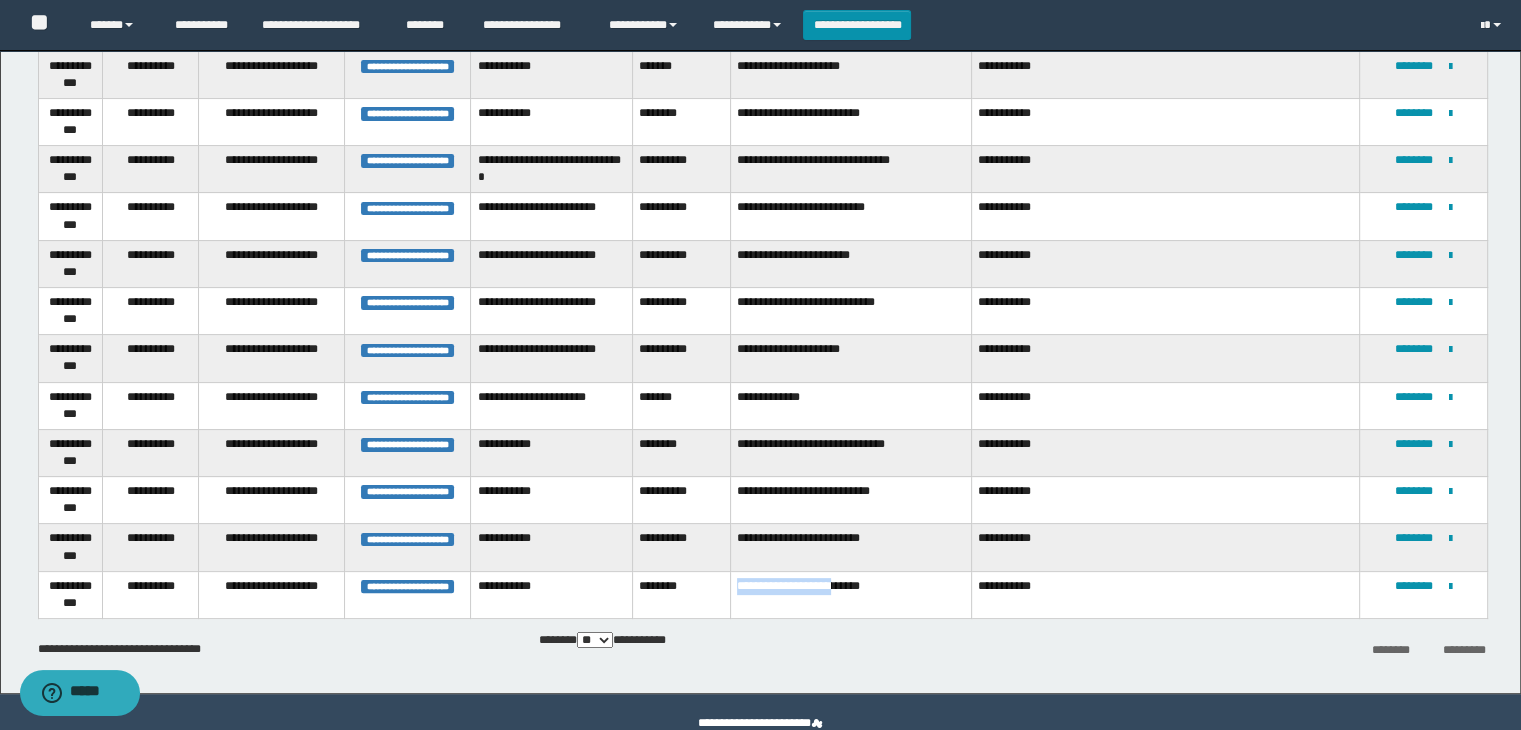 drag, startPoint x: 732, startPoint y: 587, endPoint x: 836, endPoint y: 607, distance: 105.90562 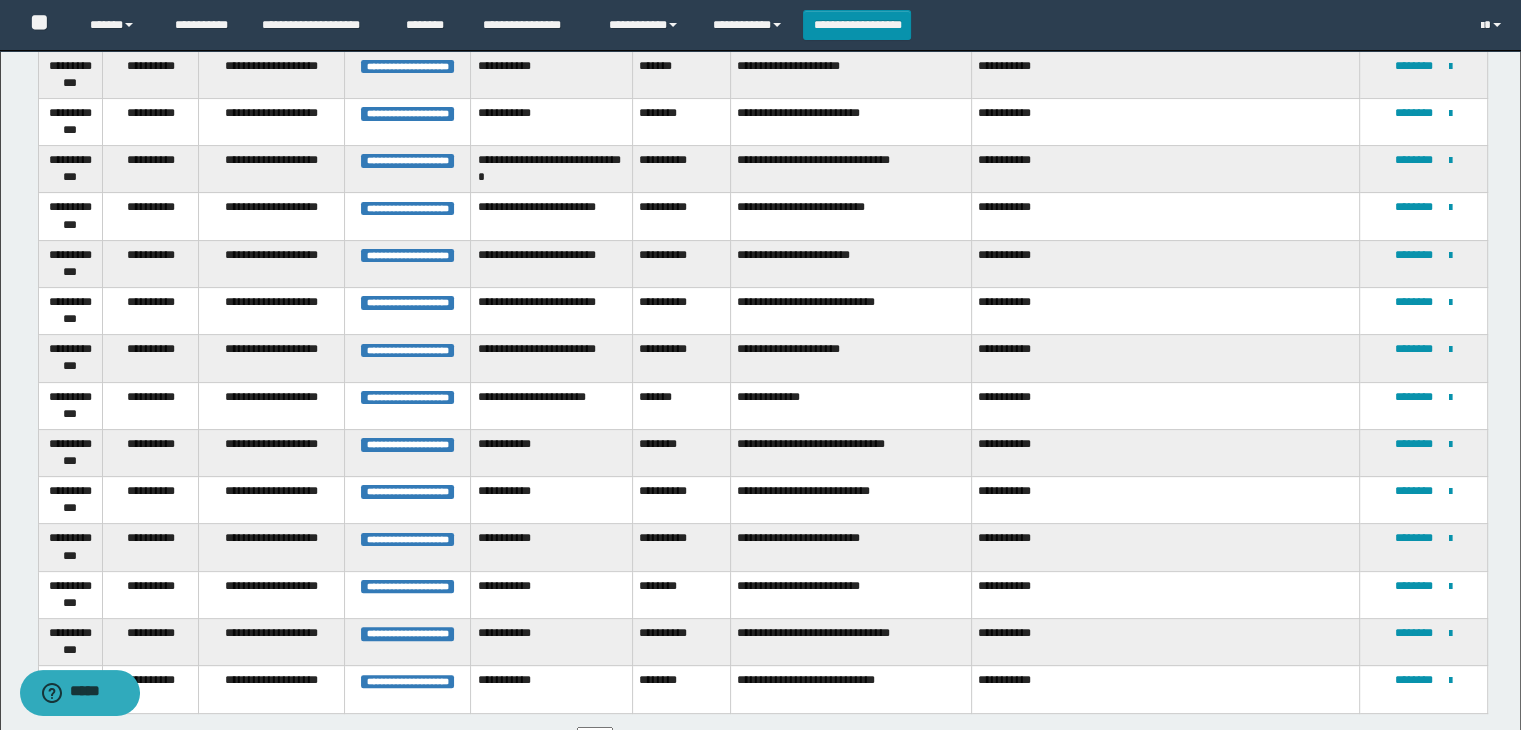 scroll, scrollTop: 469, scrollLeft: 0, axis: vertical 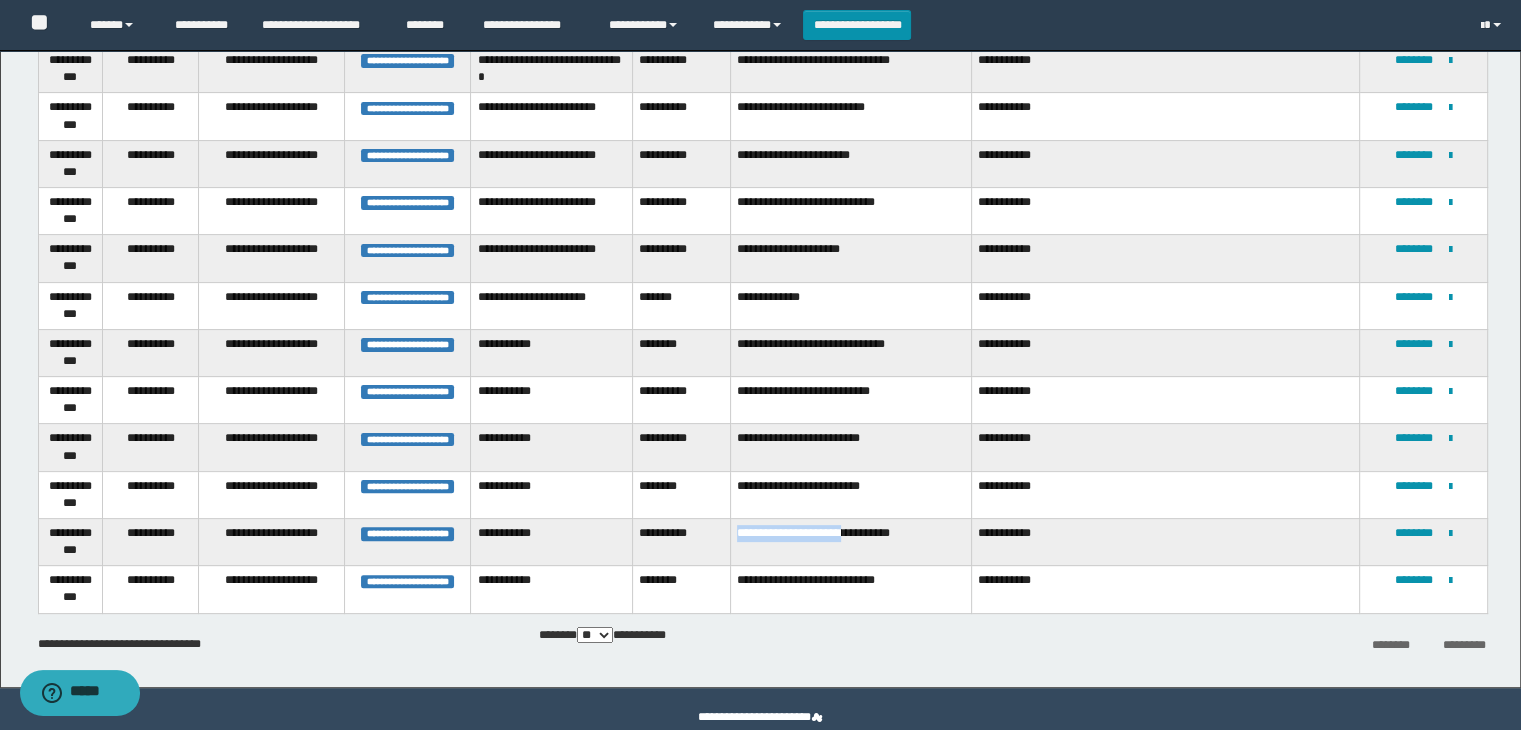 drag, startPoint x: 730, startPoint y: 529, endPoint x: 854, endPoint y: 537, distance: 124.2578 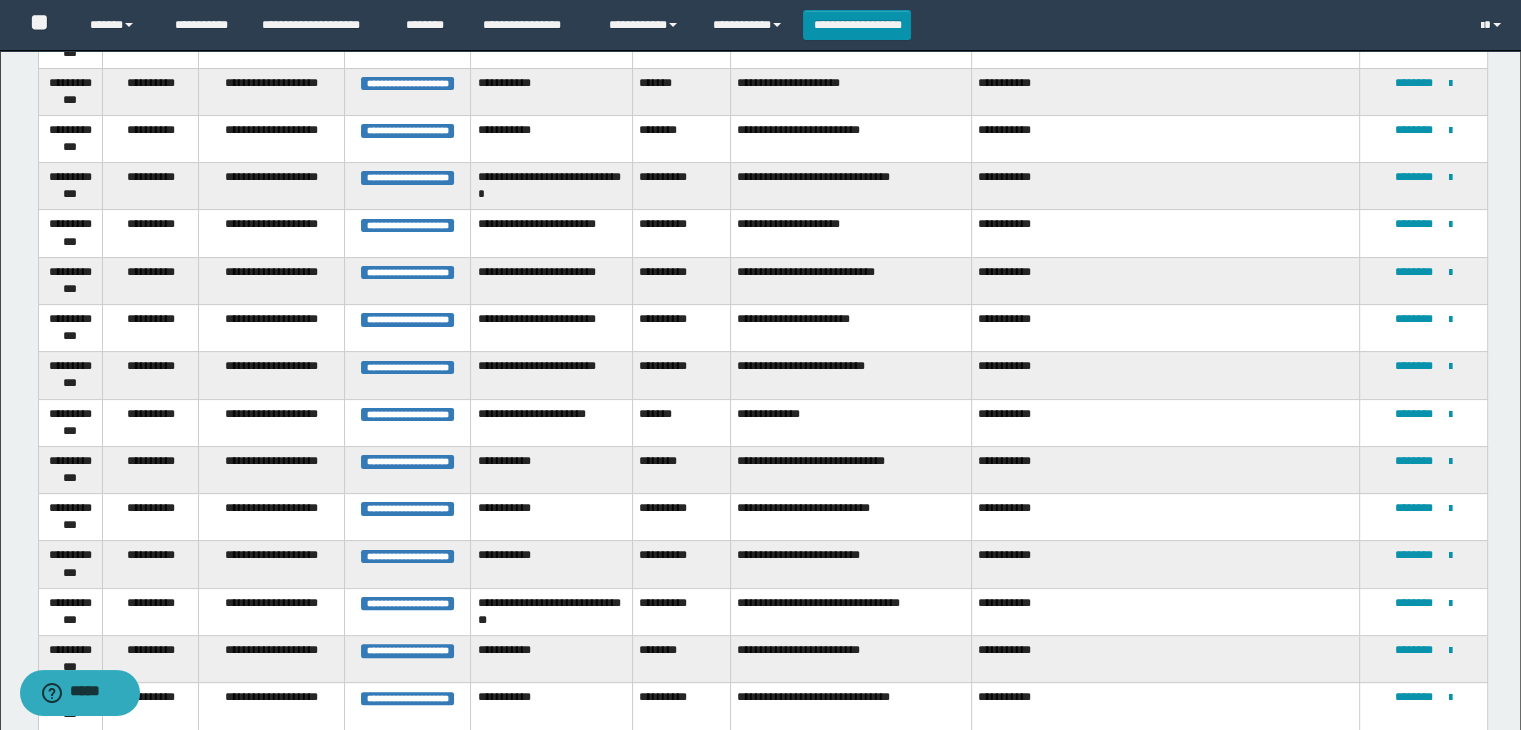 scroll, scrollTop: 552, scrollLeft: 0, axis: vertical 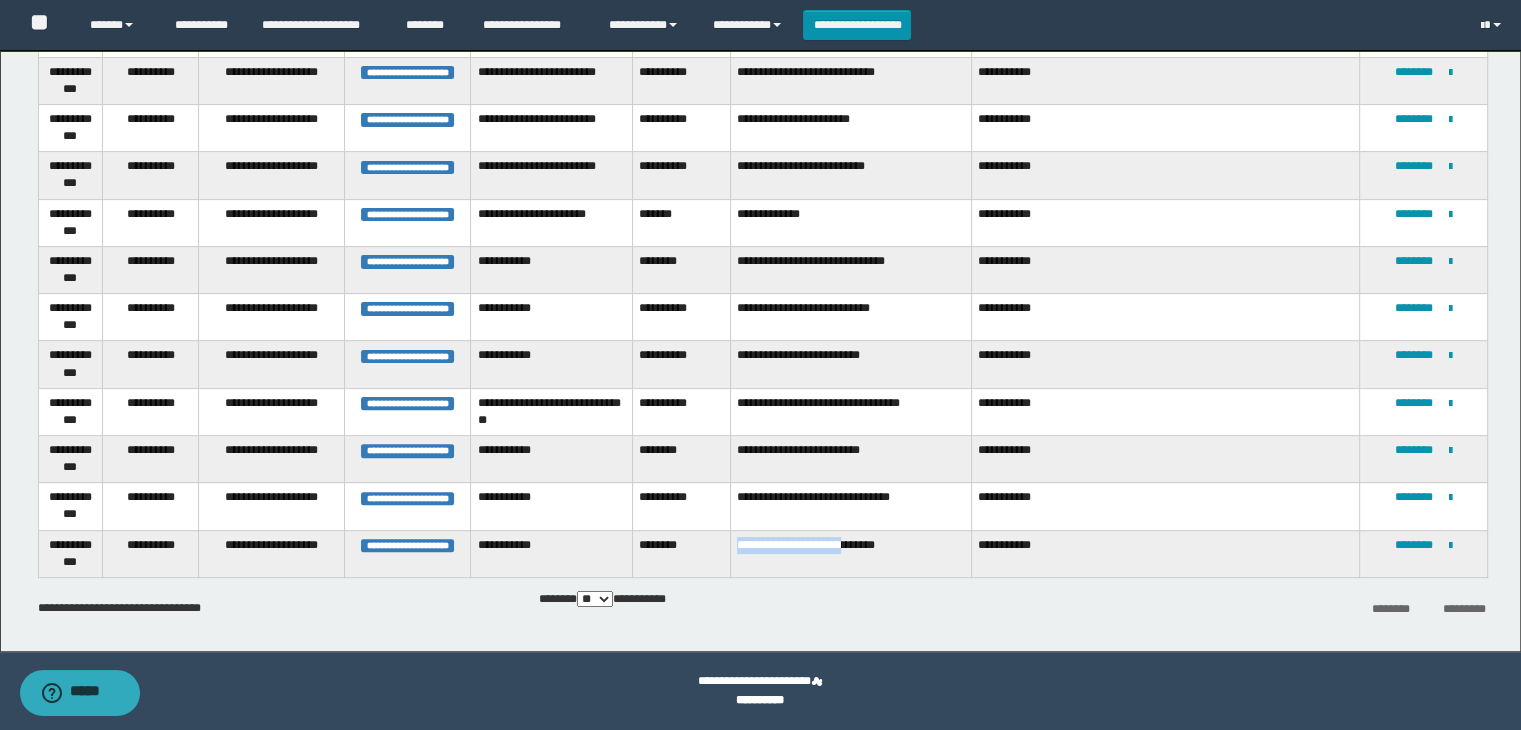 drag, startPoint x: 733, startPoint y: 535, endPoint x: 856, endPoint y: 554, distance: 124.45883 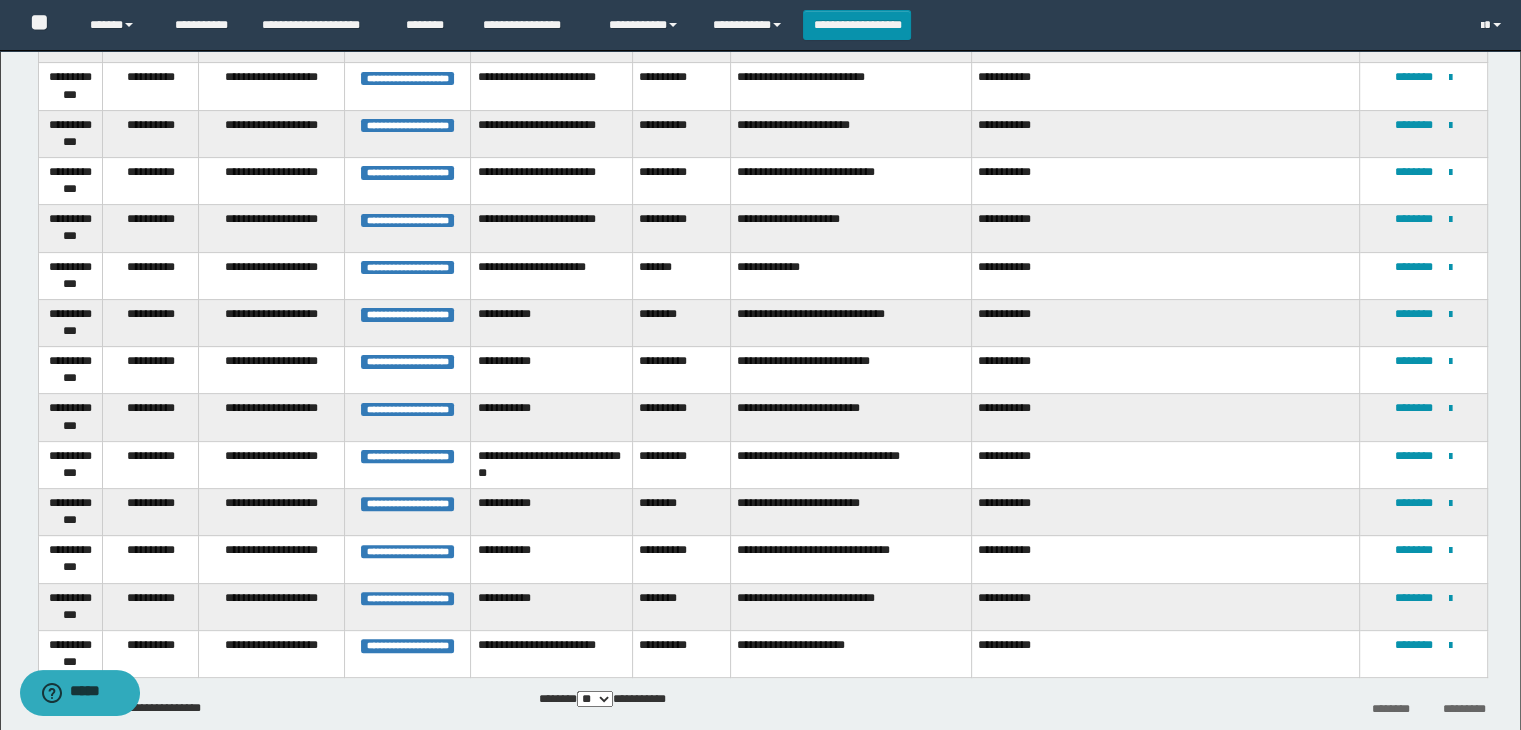 scroll, scrollTop: 299, scrollLeft: 0, axis: vertical 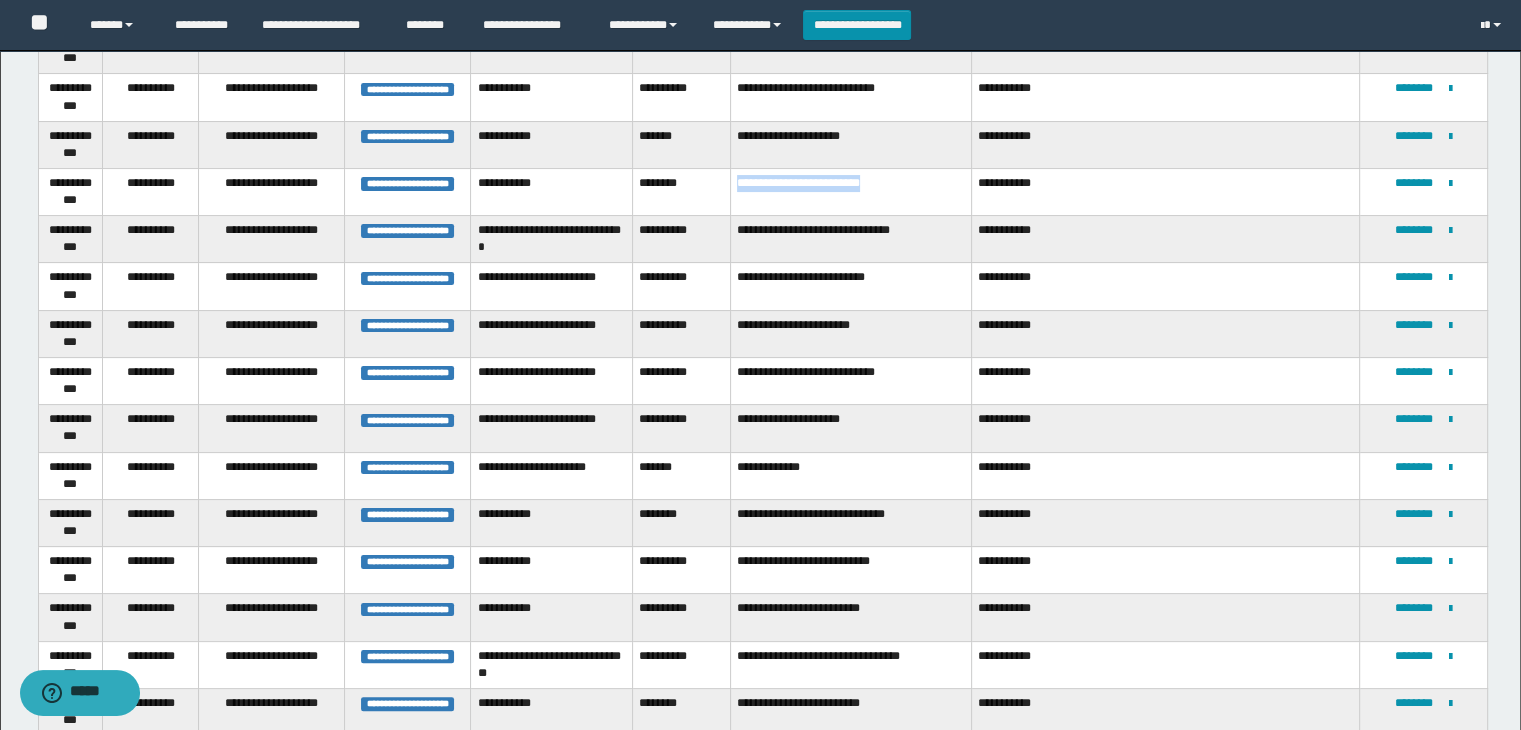drag, startPoint x: 735, startPoint y: 180, endPoint x: 896, endPoint y: 206, distance: 163.08586 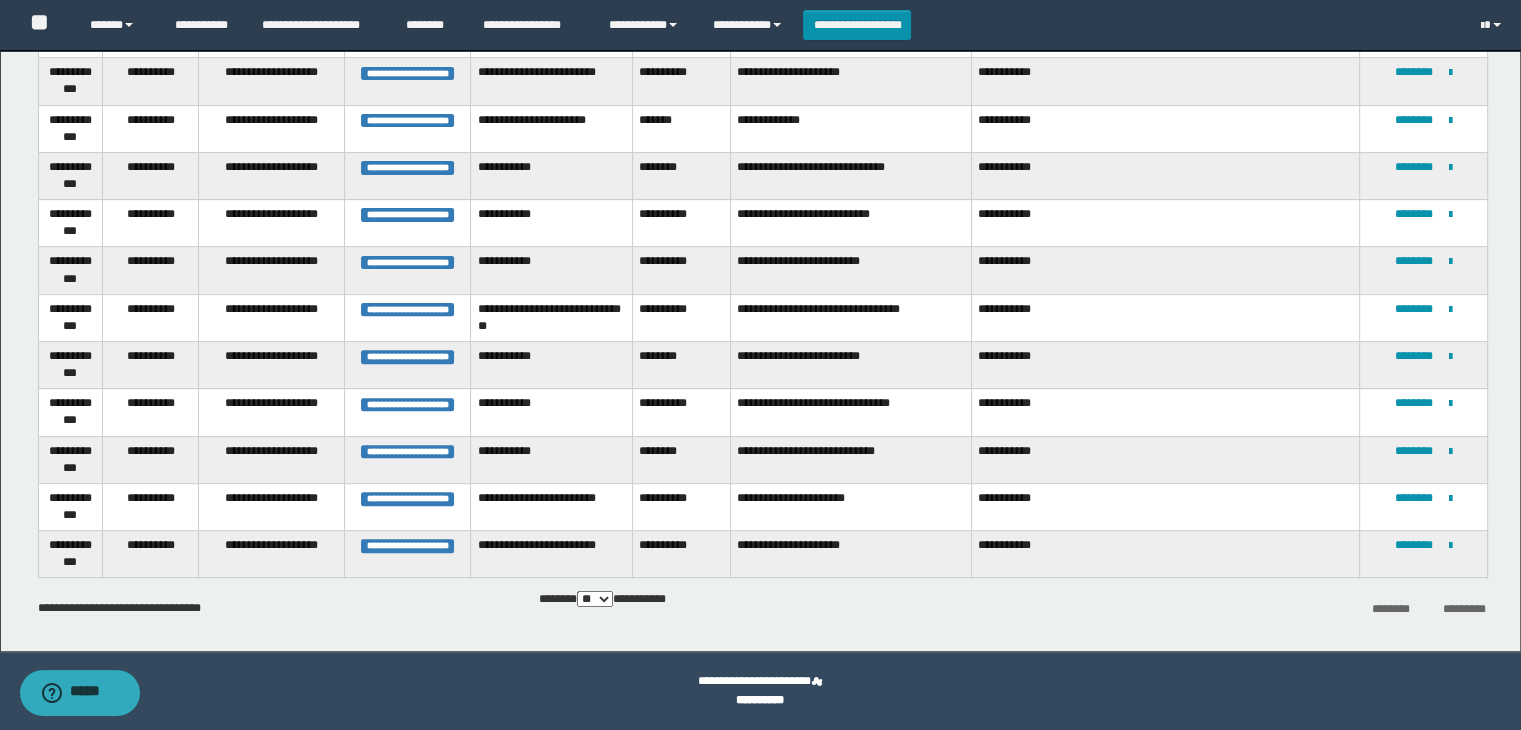 scroll, scrollTop: 146, scrollLeft: 0, axis: vertical 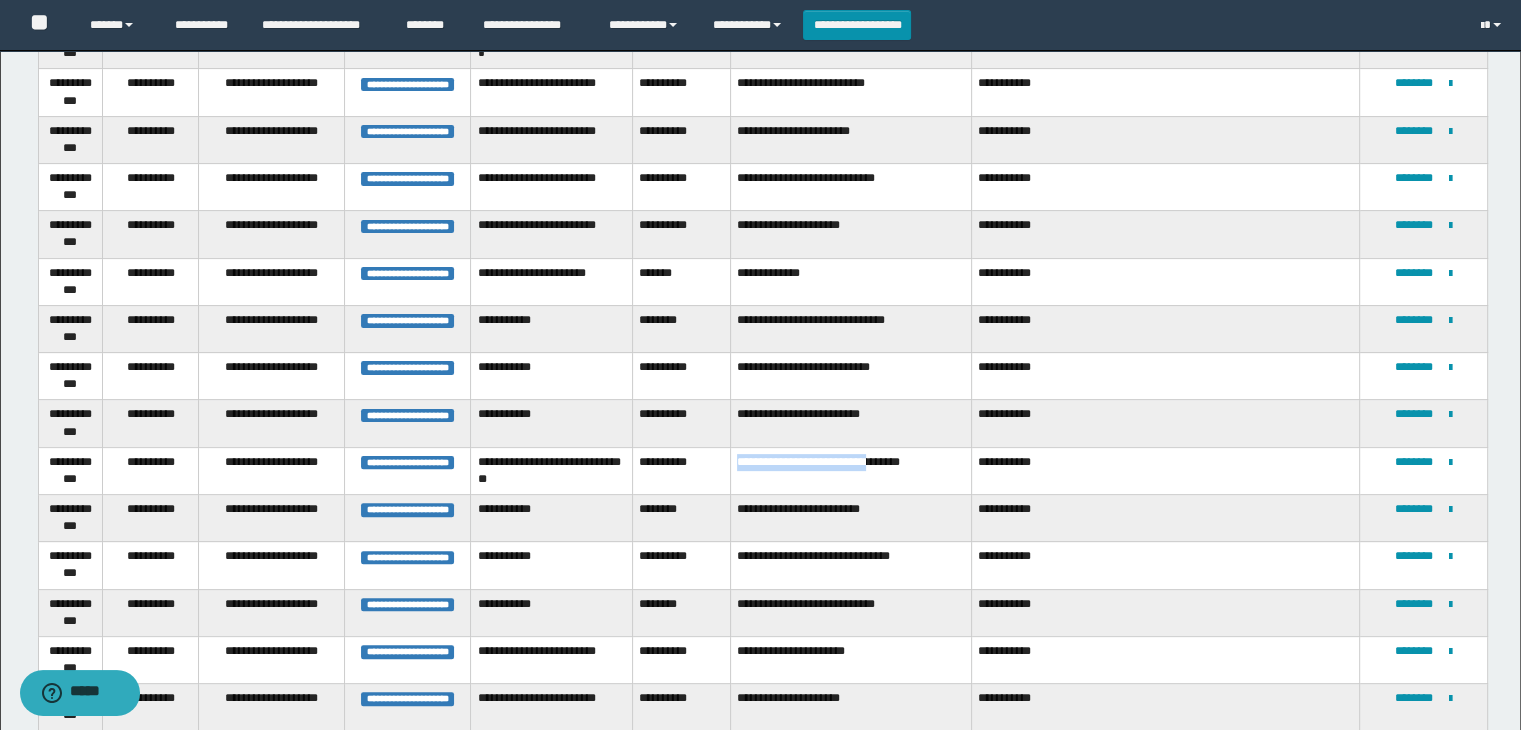 drag, startPoint x: 735, startPoint y: 458, endPoint x: 871, endPoint y: 479, distance: 137.61177 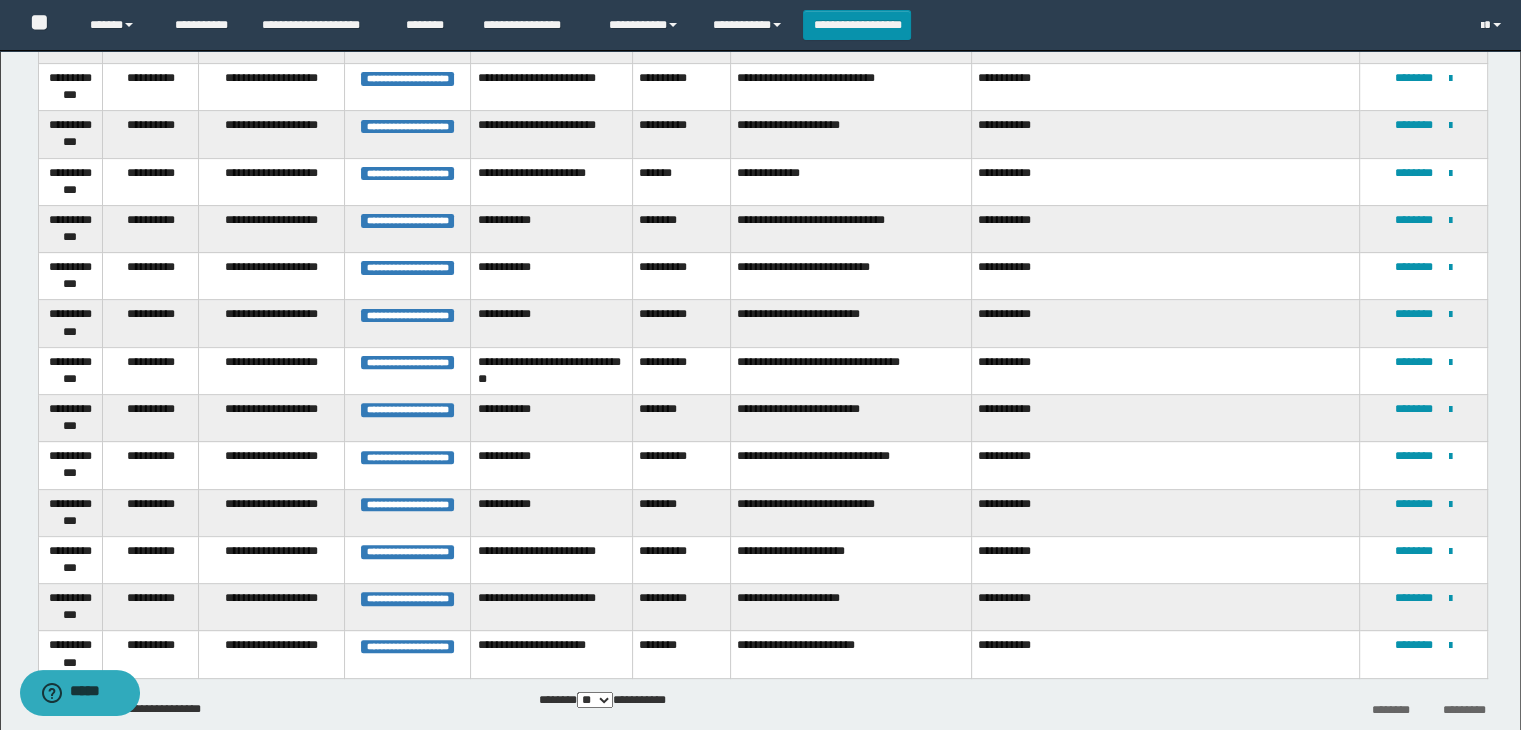 scroll, scrollTop: 693, scrollLeft: 0, axis: vertical 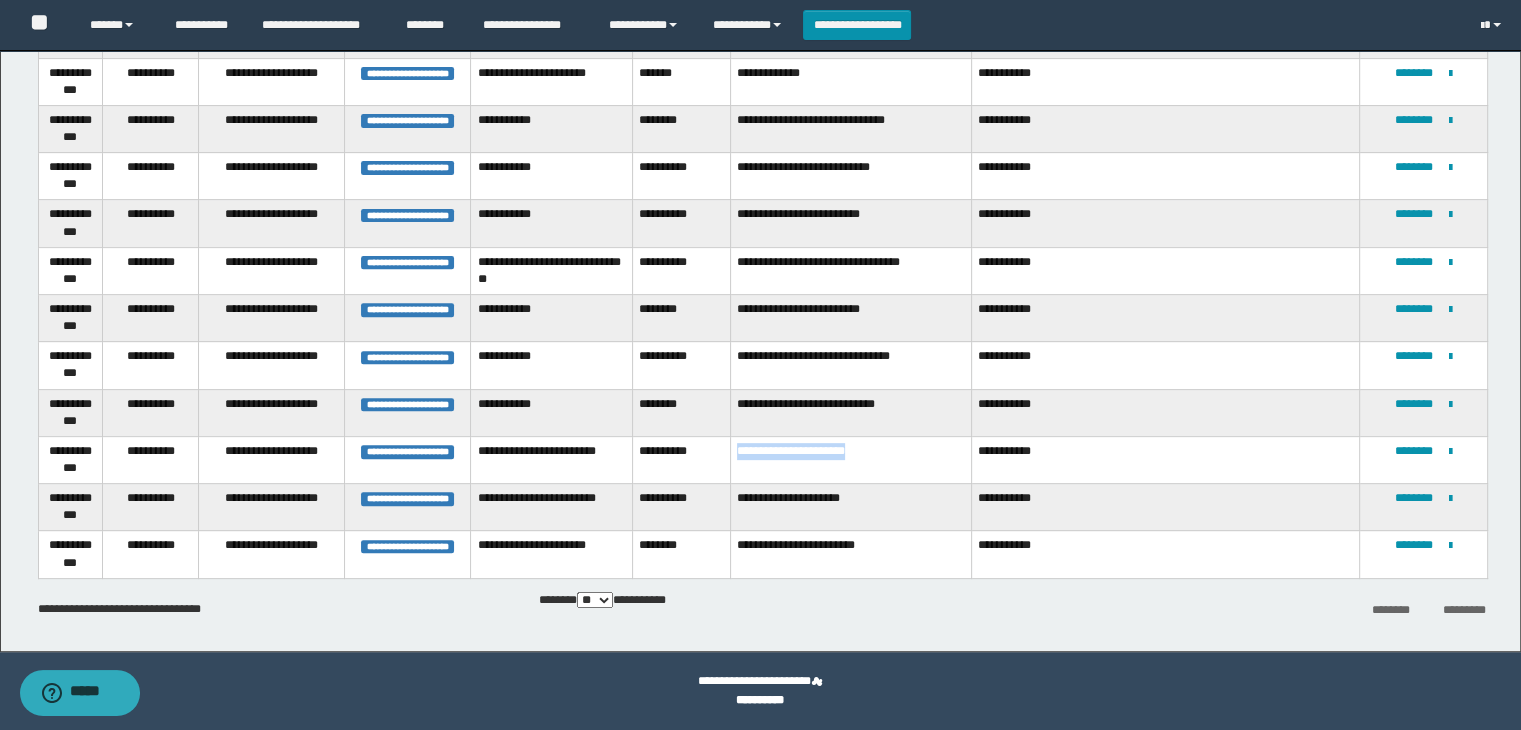 drag, startPoint x: 733, startPoint y: 448, endPoint x: 877, endPoint y: 470, distance: 145.67087 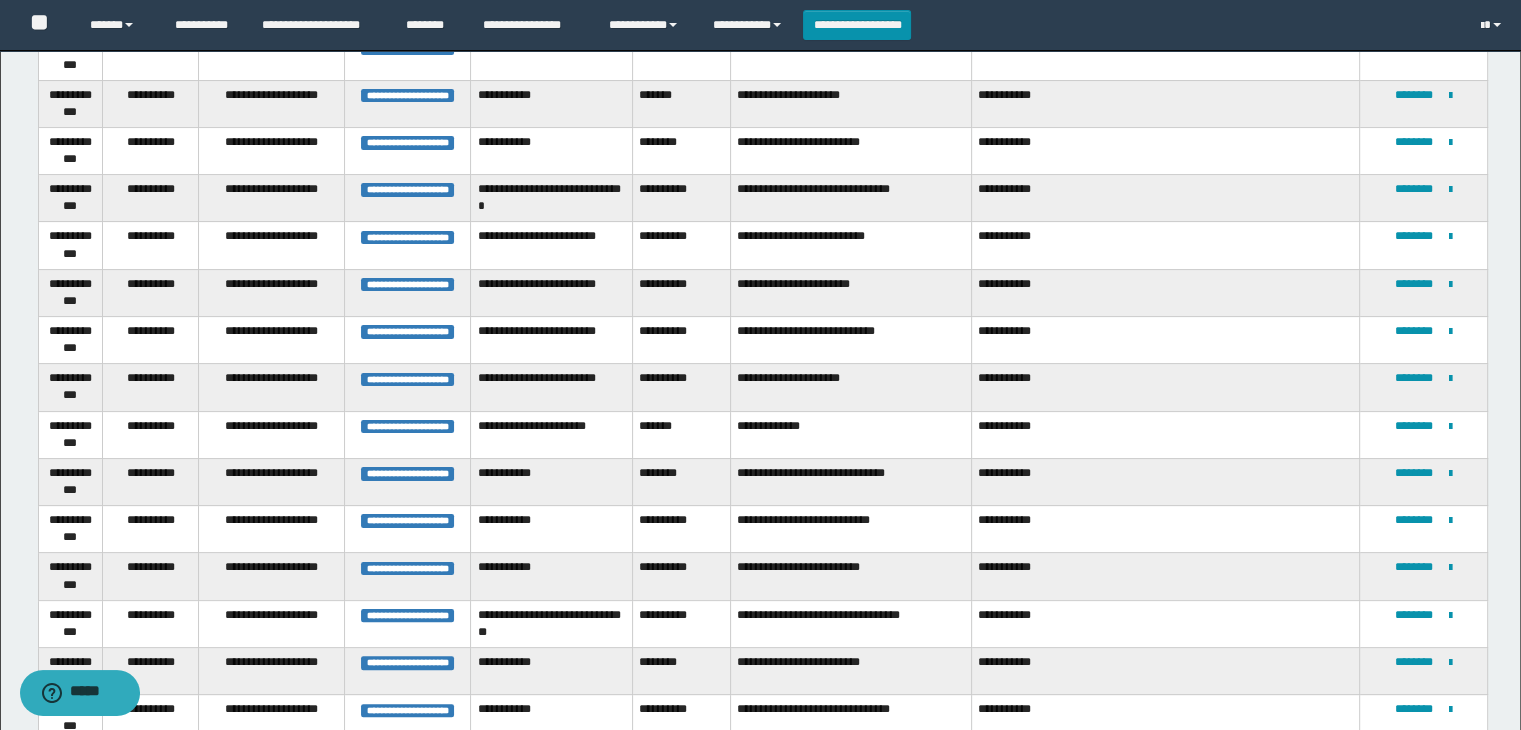 scroll, scrollTop: 440, scrollLeft: 0, axis: vertical 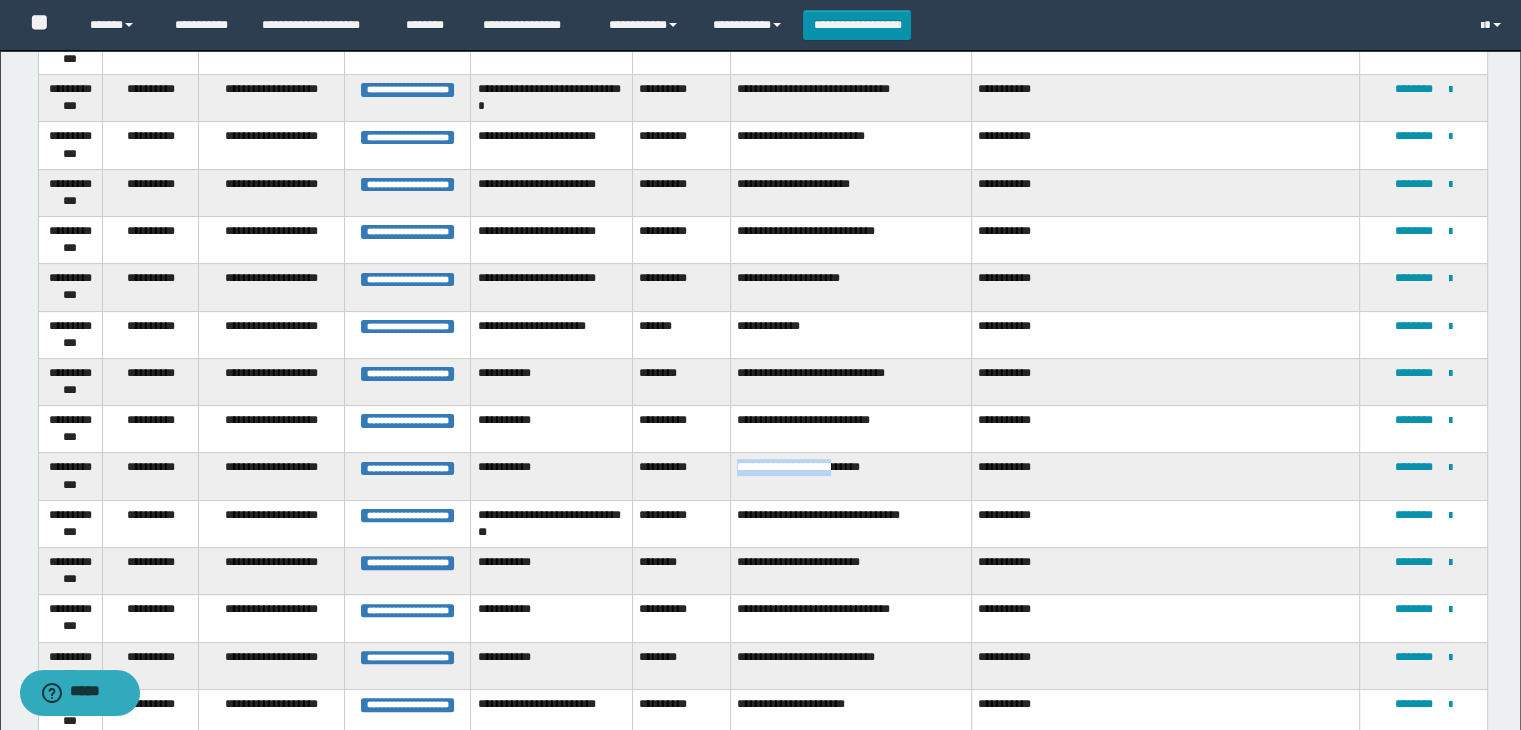 drag, startPoint x: 739, startPoint y: 463, endPoint x: 836, endPoint y: 470, distance: 97.25225 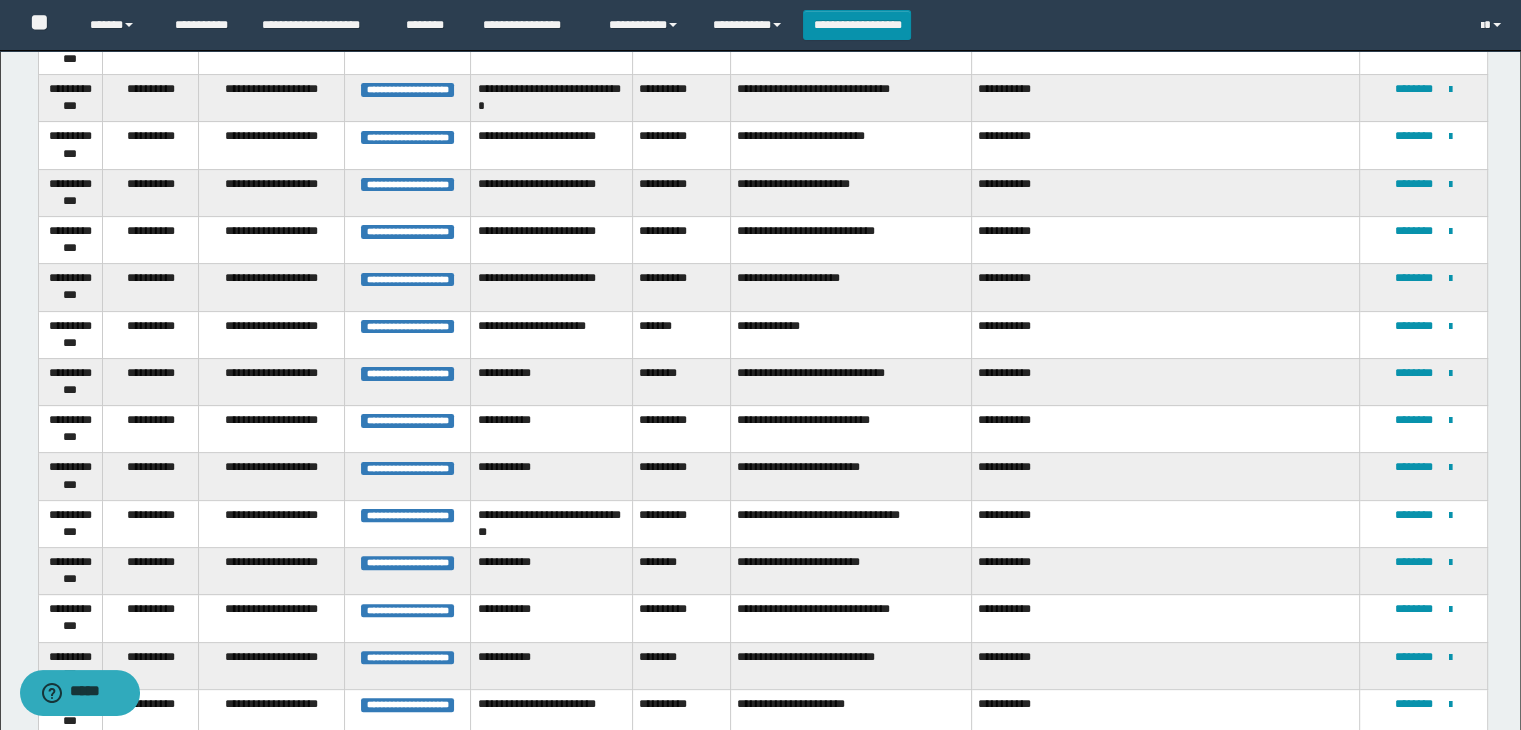 scroll, scrollTop: 640, scrollLeft: 0, axis: vertical 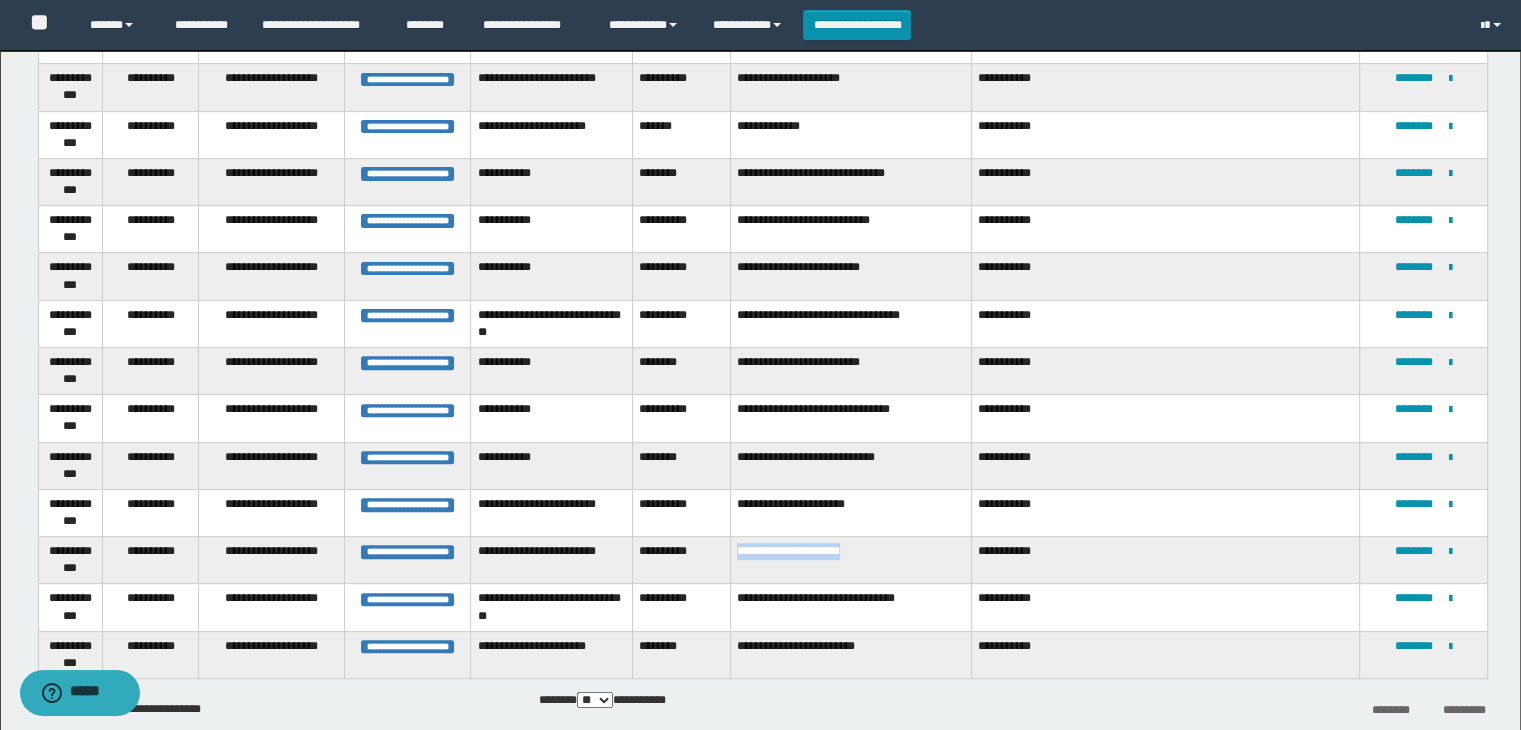 drag, startPoint x: 735, startPoint y: 549, endPoint x: 859, endPoint y: 565, distance: 125.028 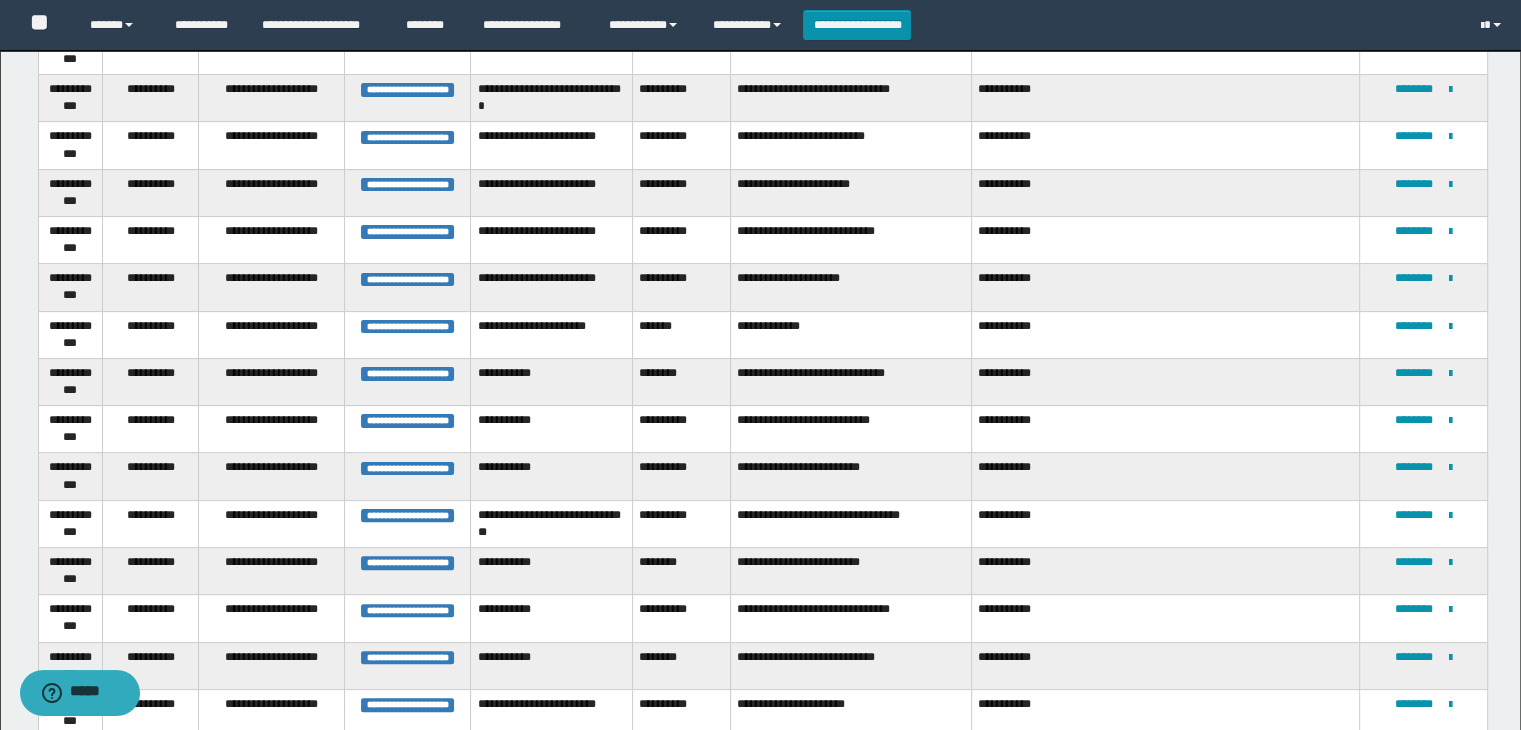 scroll, scrollTop: 340, scrollLeft: 0, axis: vertical 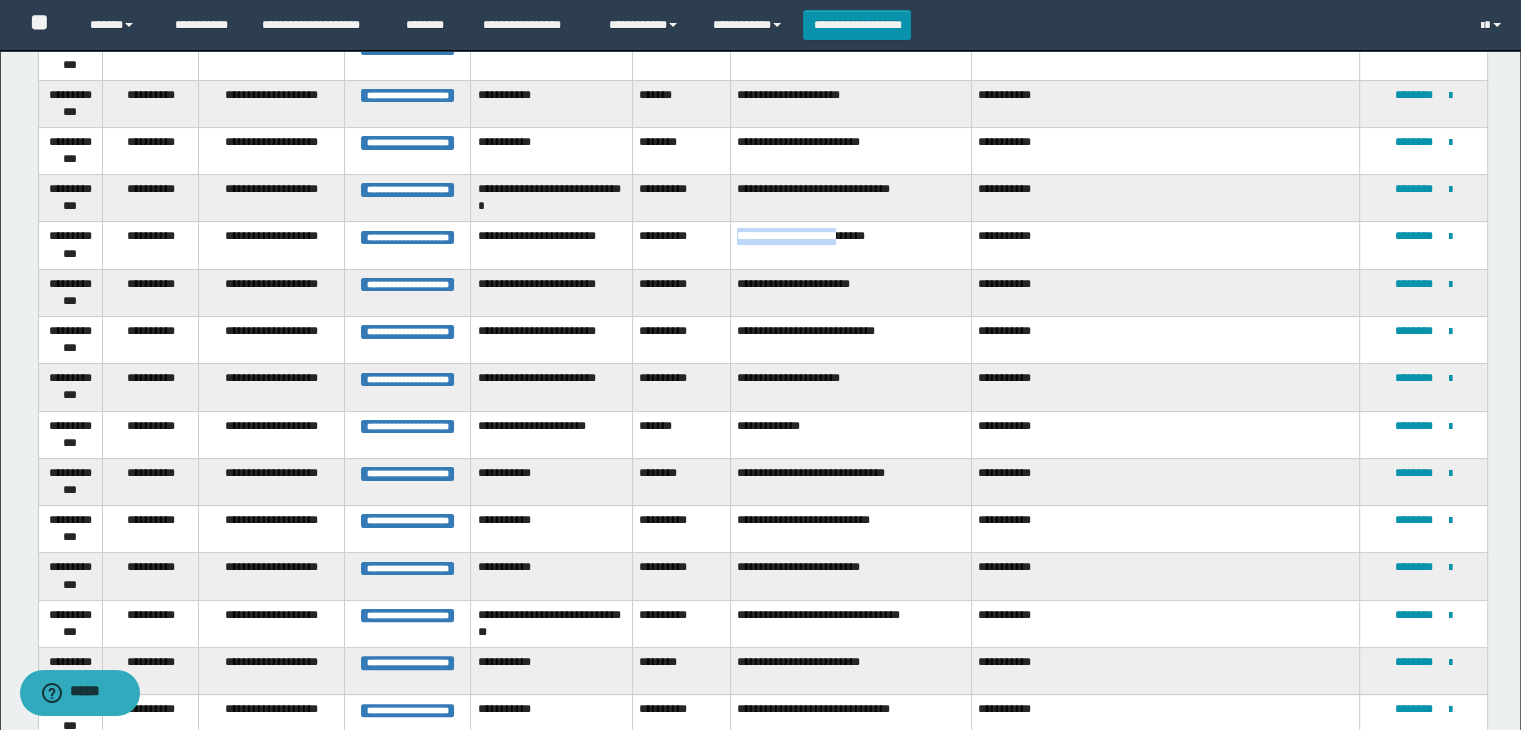 drag, startPoint x: 731, startPoint y: 233, endPoint x: 852, endPoint y: 246, distance: 121.69634 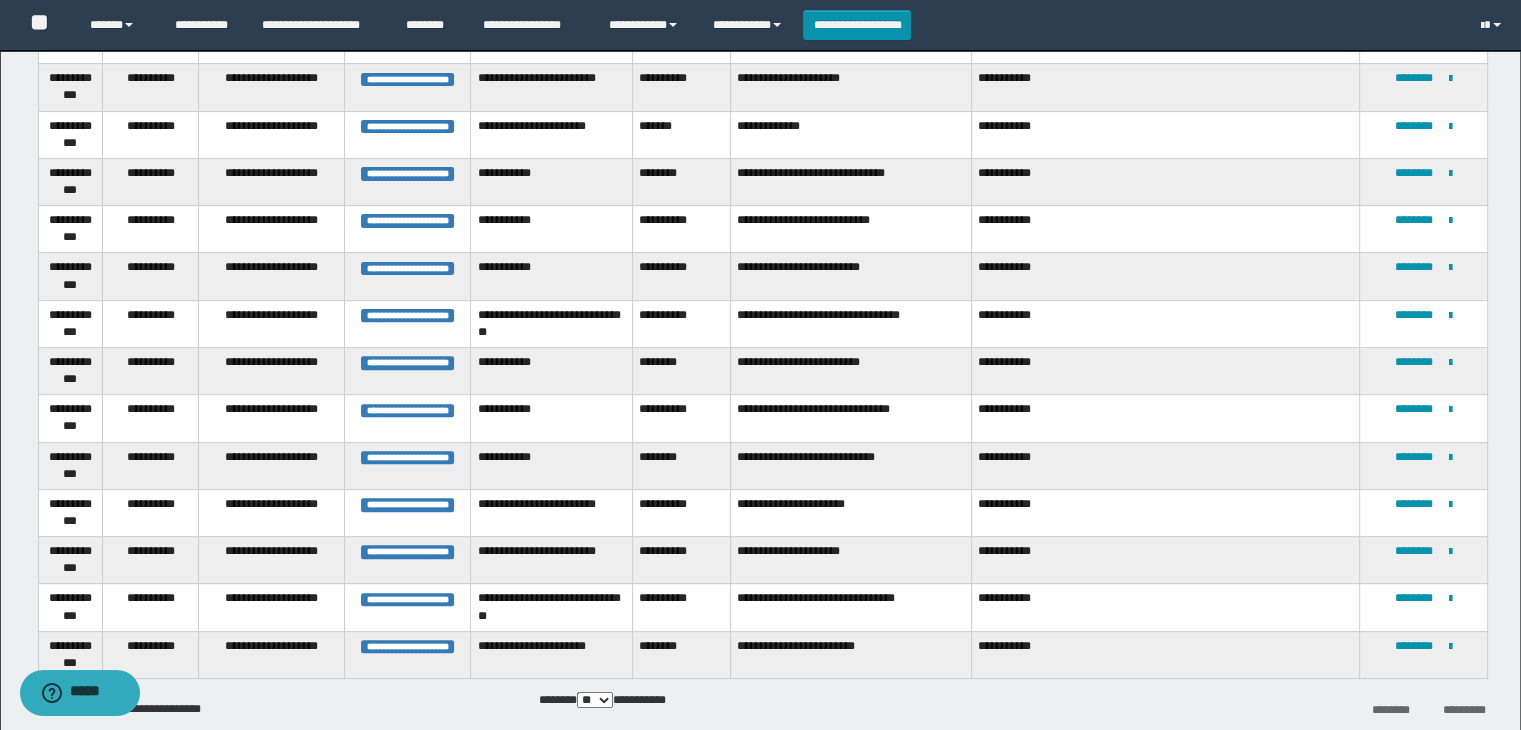 scroll, scrollTop: 740, scrollLeft: 0, axis: vertical 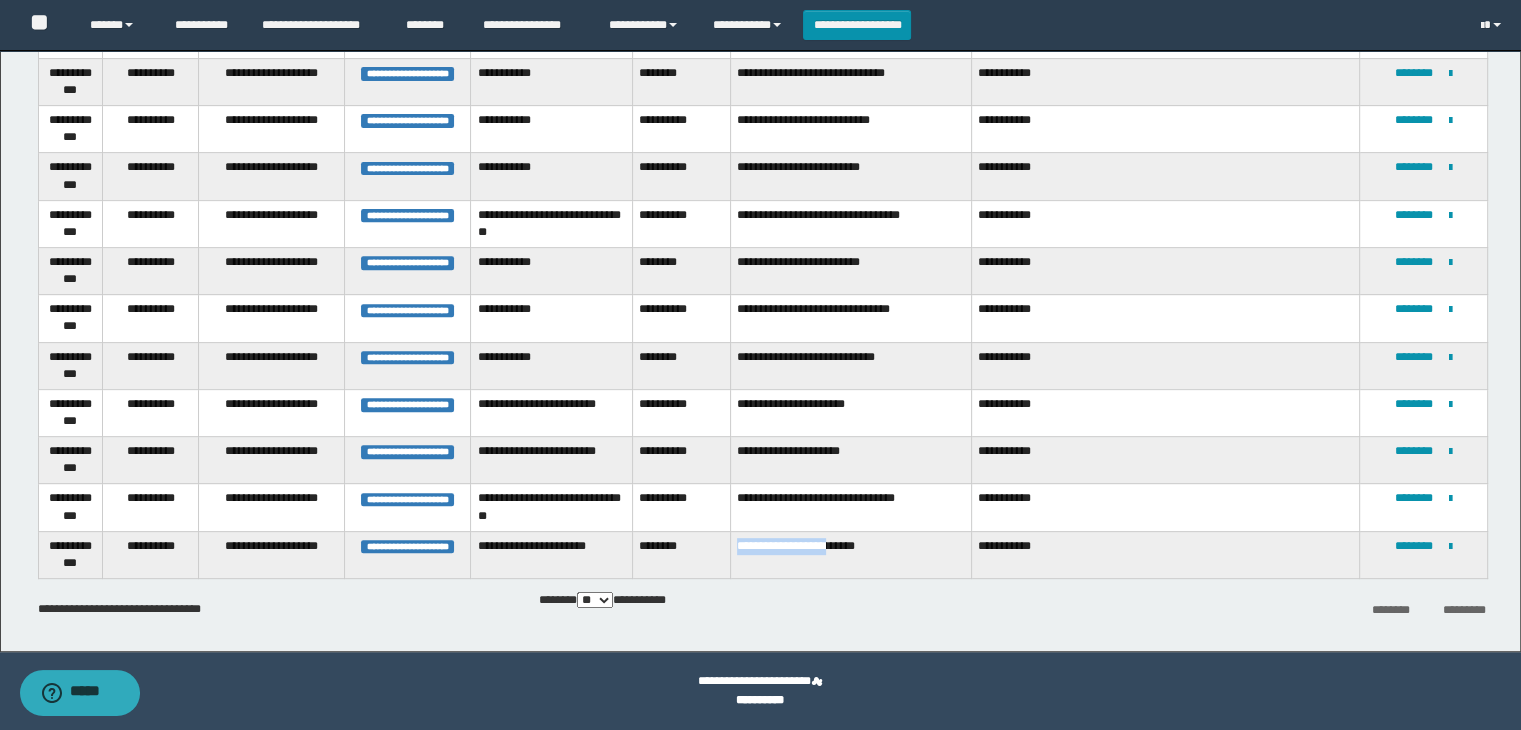 drag, startPoint x: 733, startPoint y: 542, endPoint x: 840, endPoint y: 535, distance: 107.22873 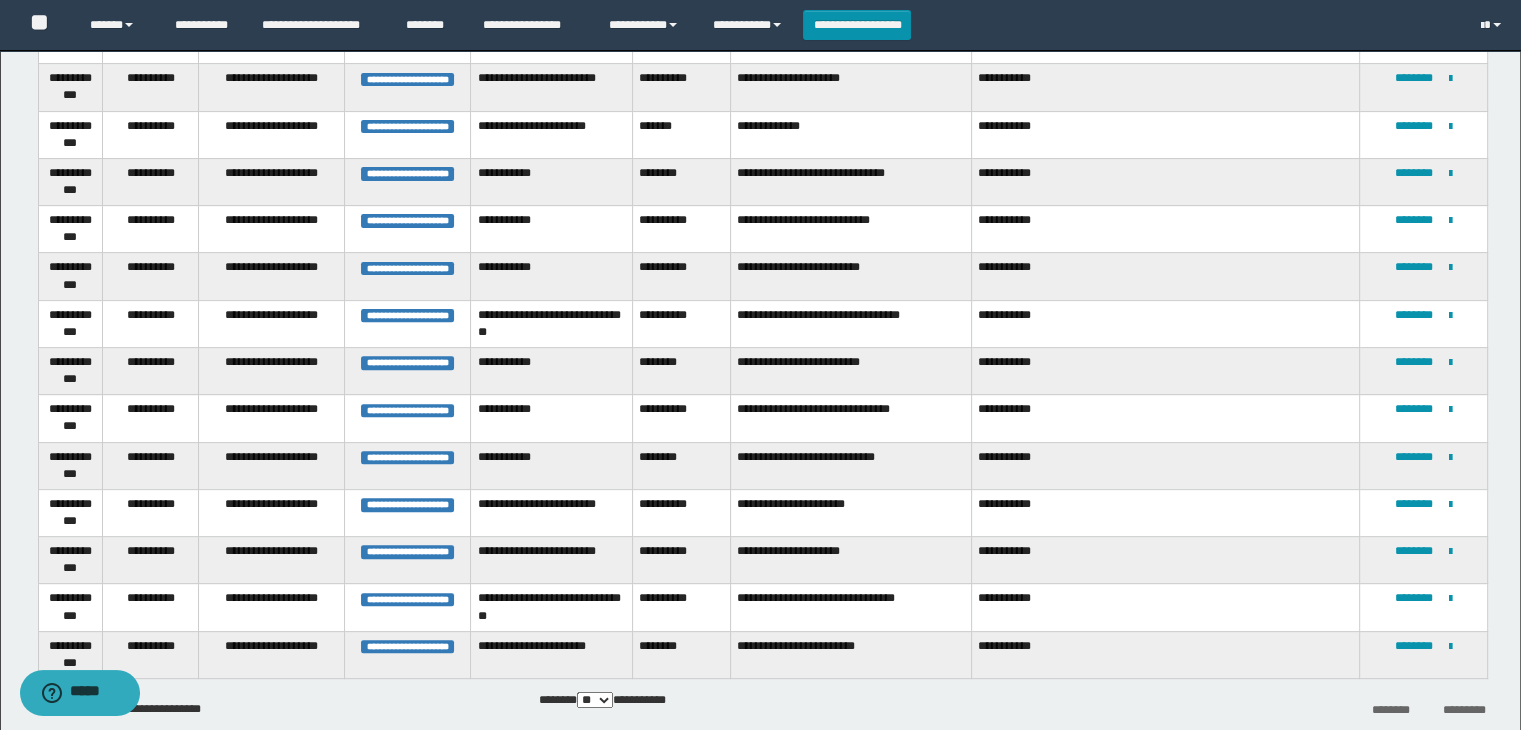 scroll, scrollTop: 740, scrollLeft: 0, axis: vertical 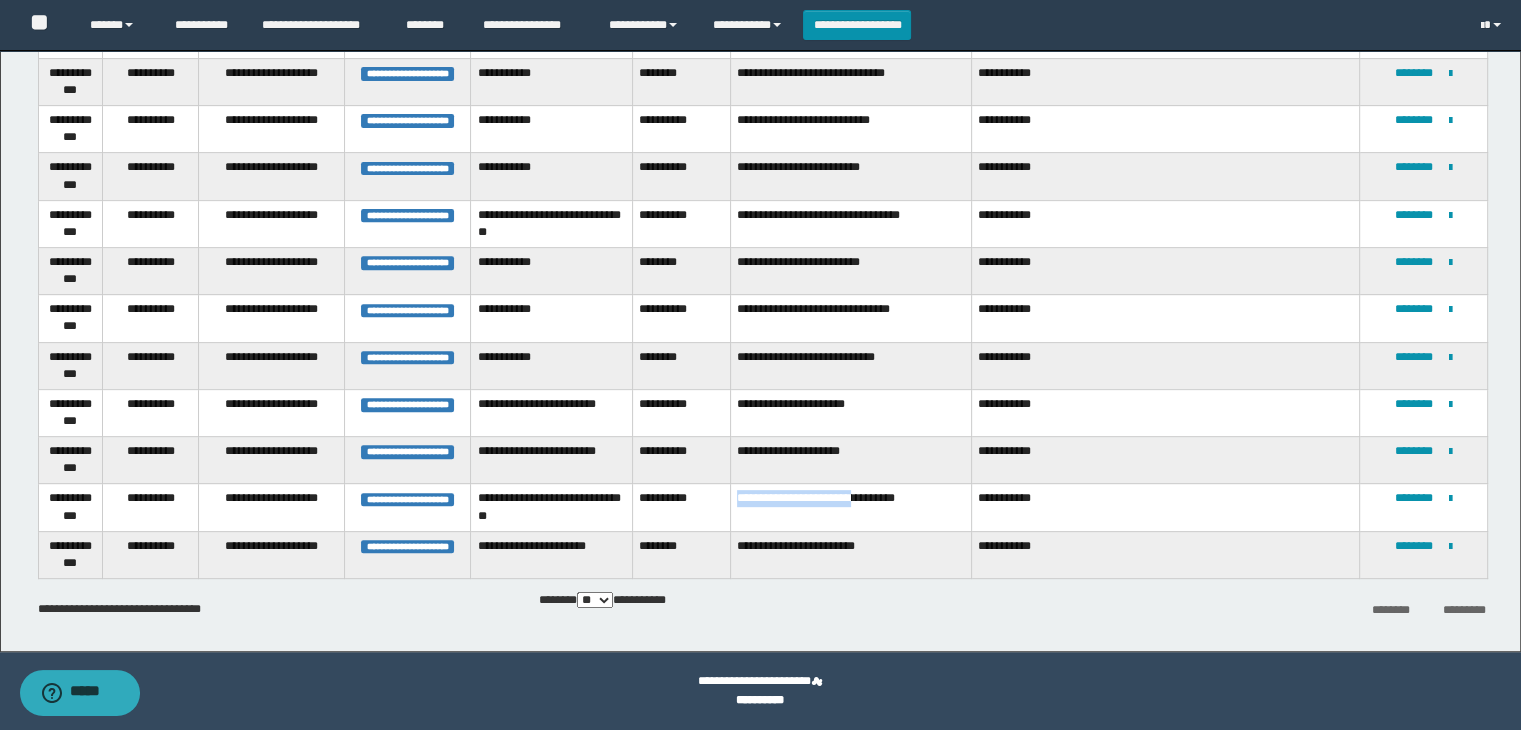 drag, startPoint x: 736, startPoint y: 497, endPoint x: 857, endPoint y: 501, distance: 121.0661 